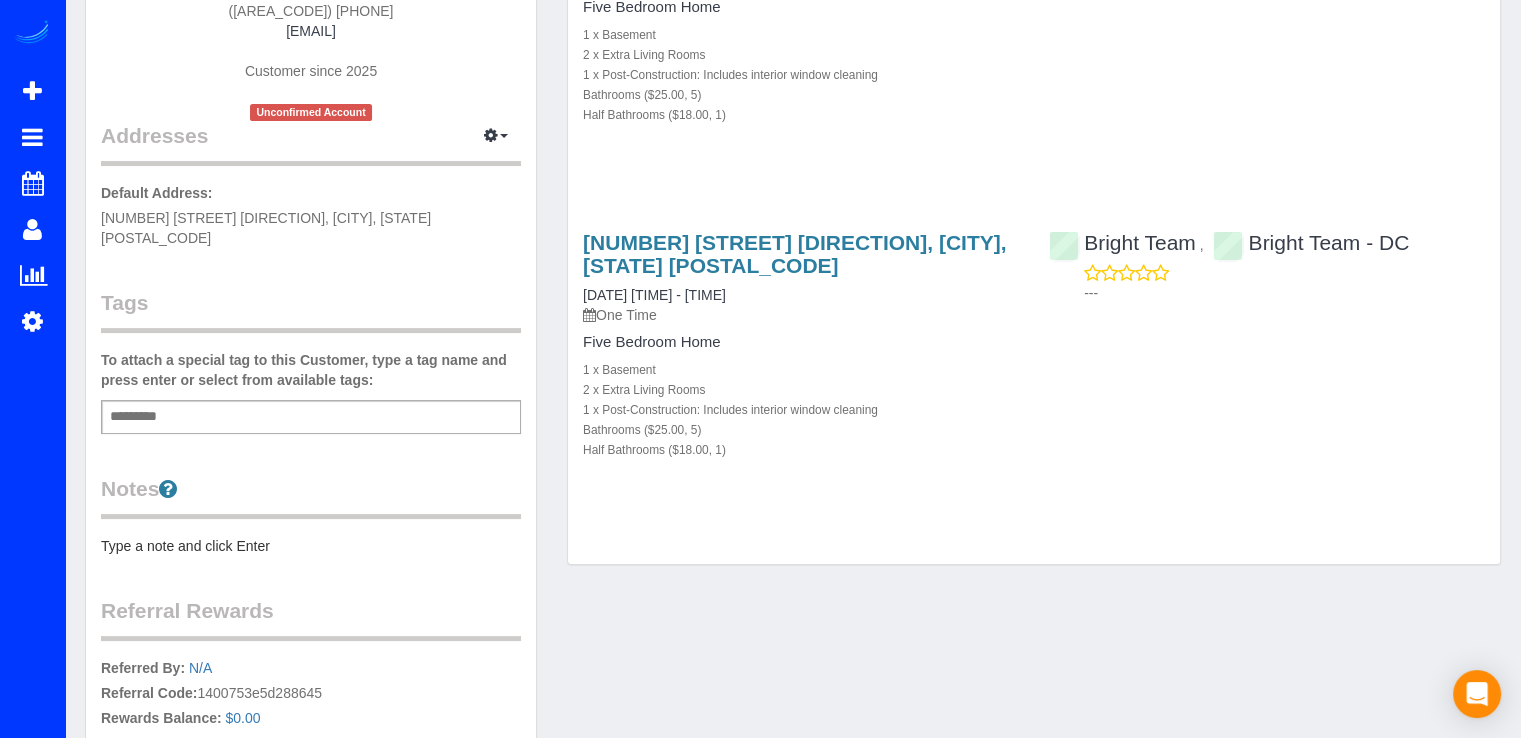 scroll, scrollTop: 0, scrollLeft: 0, axis: both 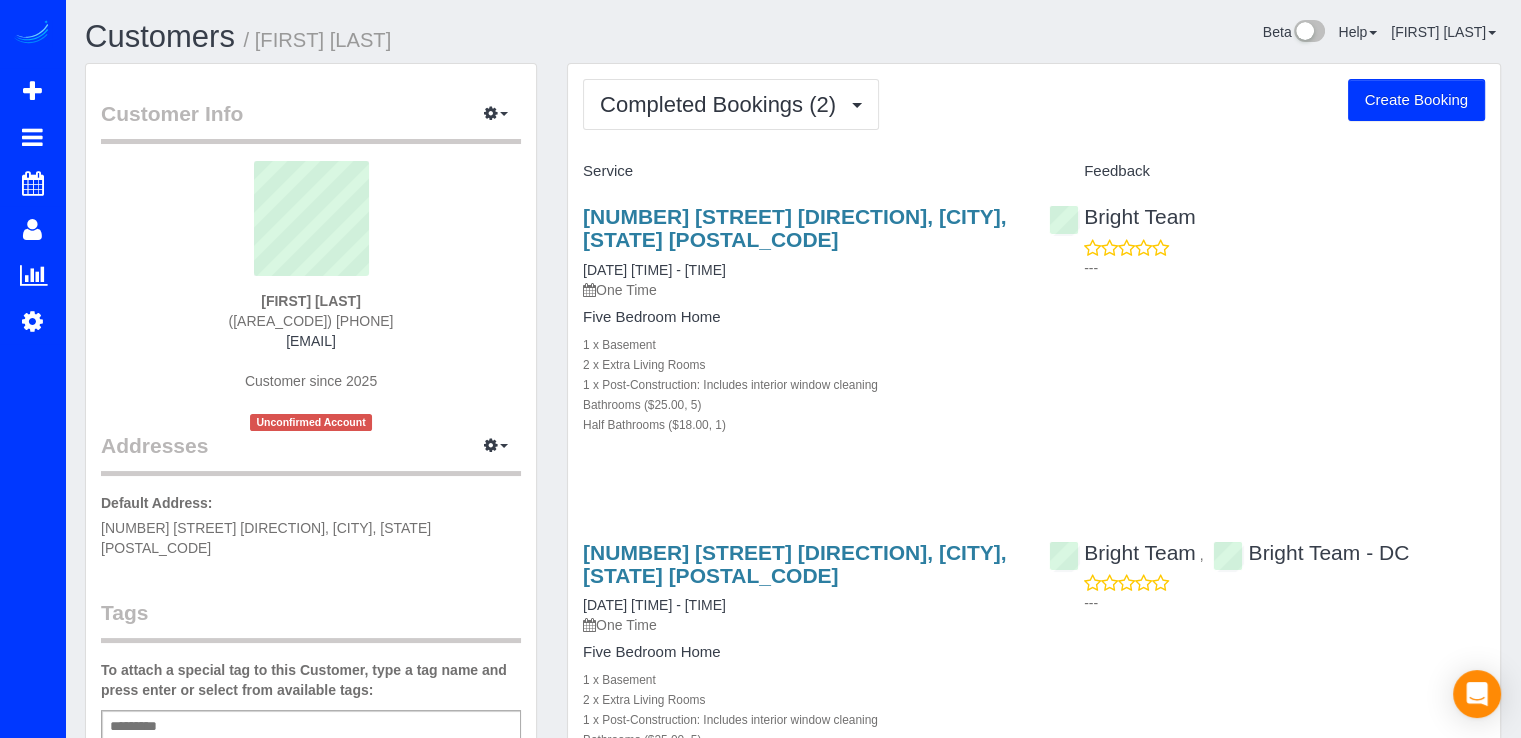 click on "Create Booking" at bounding box center [1416, 100] 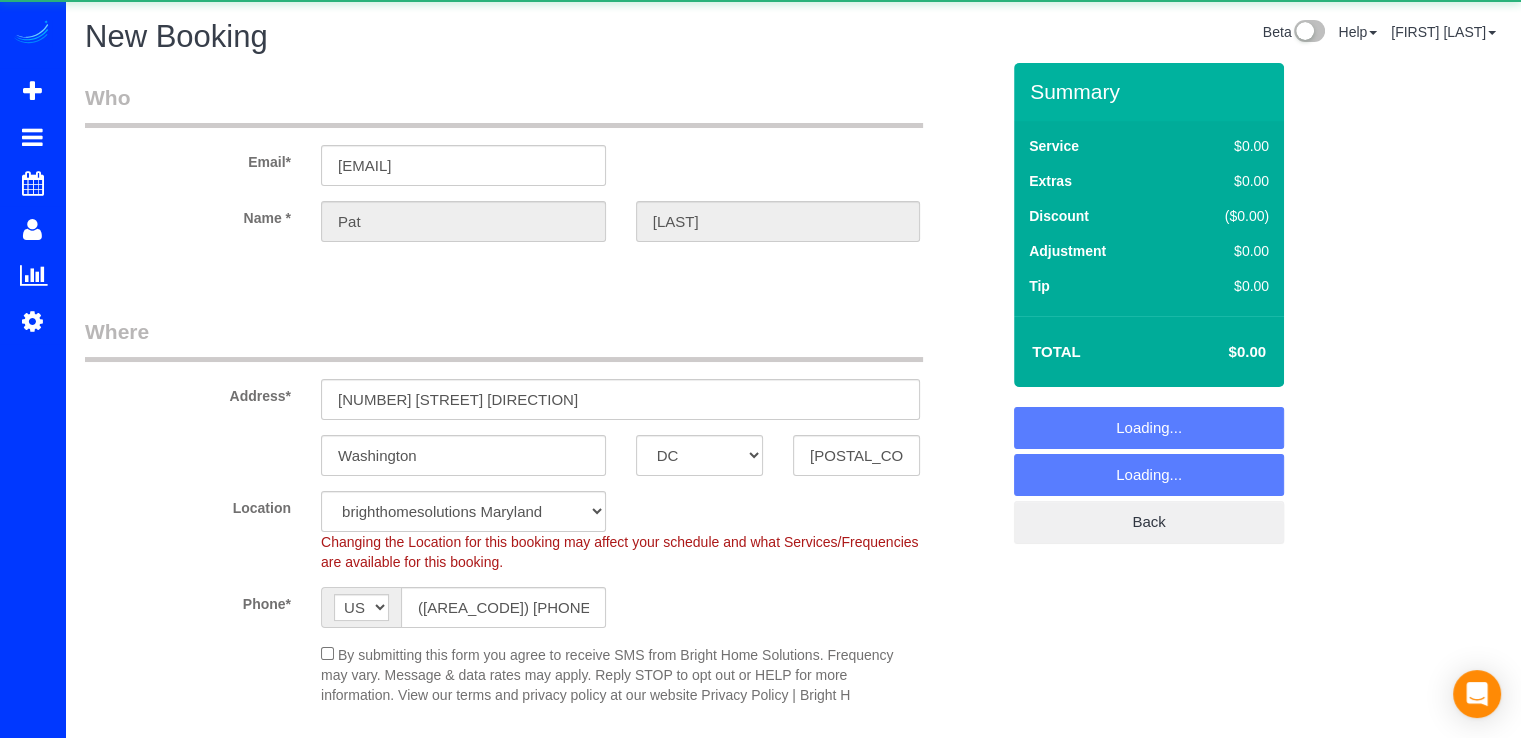 select on "object:1038" 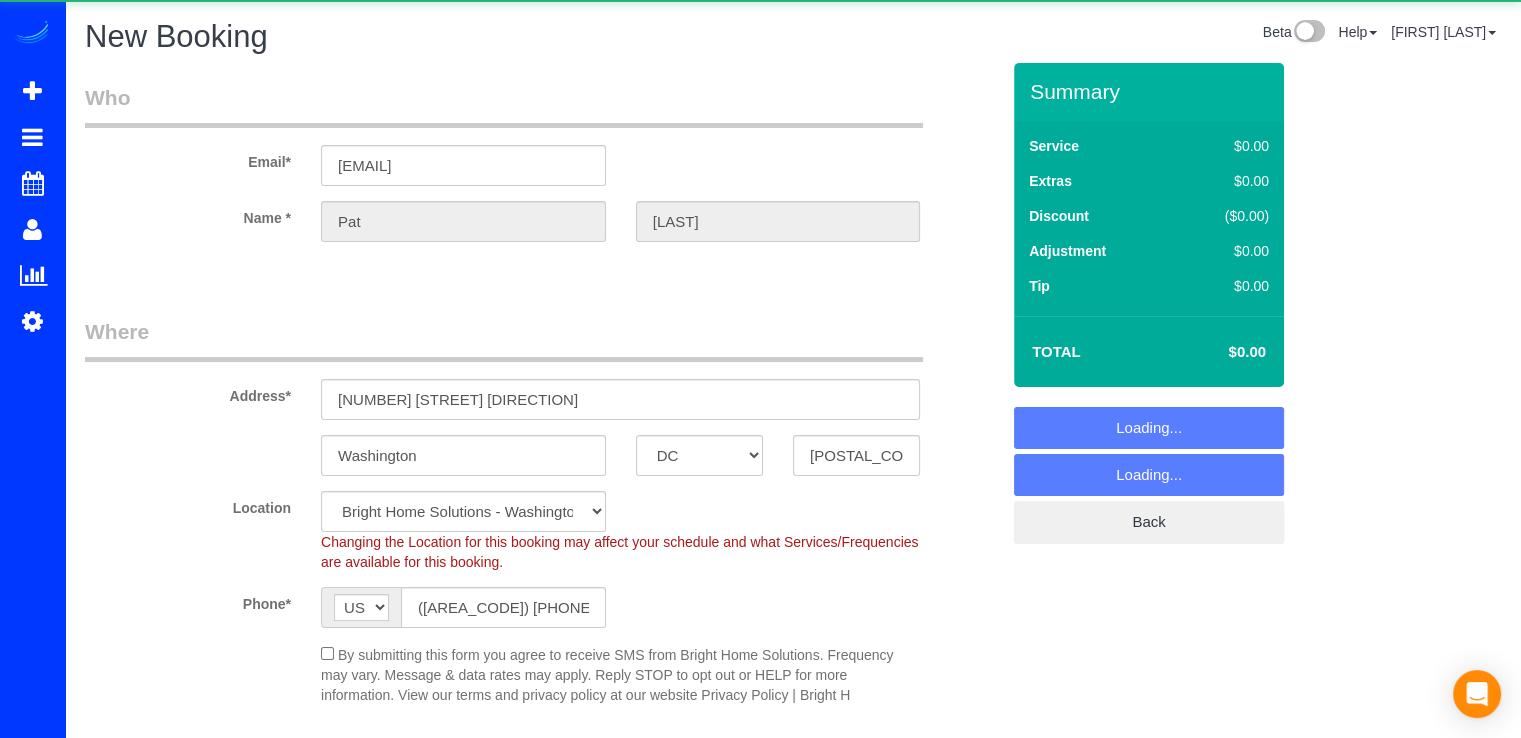 select on "object:1044" 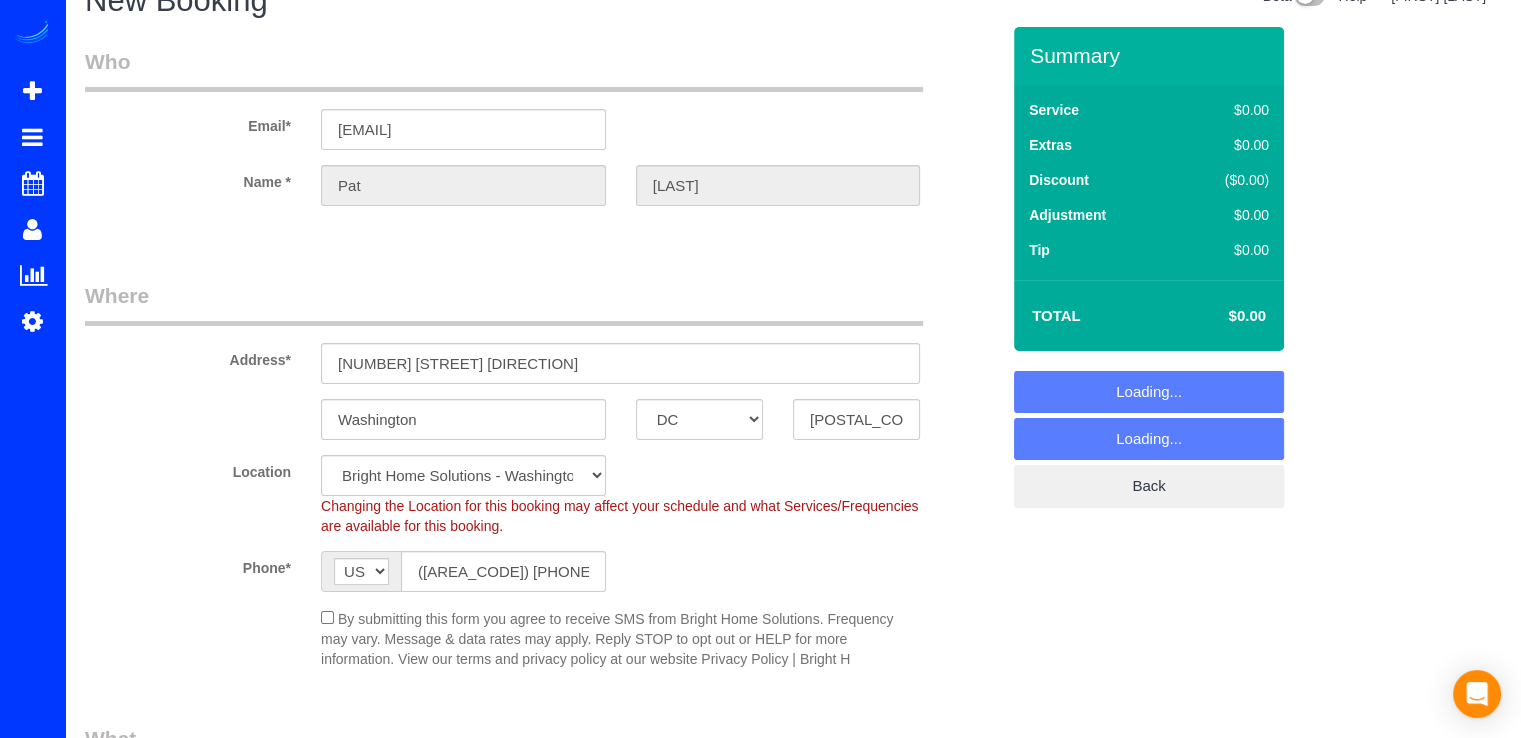 scroll, scrollTop: 100, scrollLeft: 0, axis: vertical 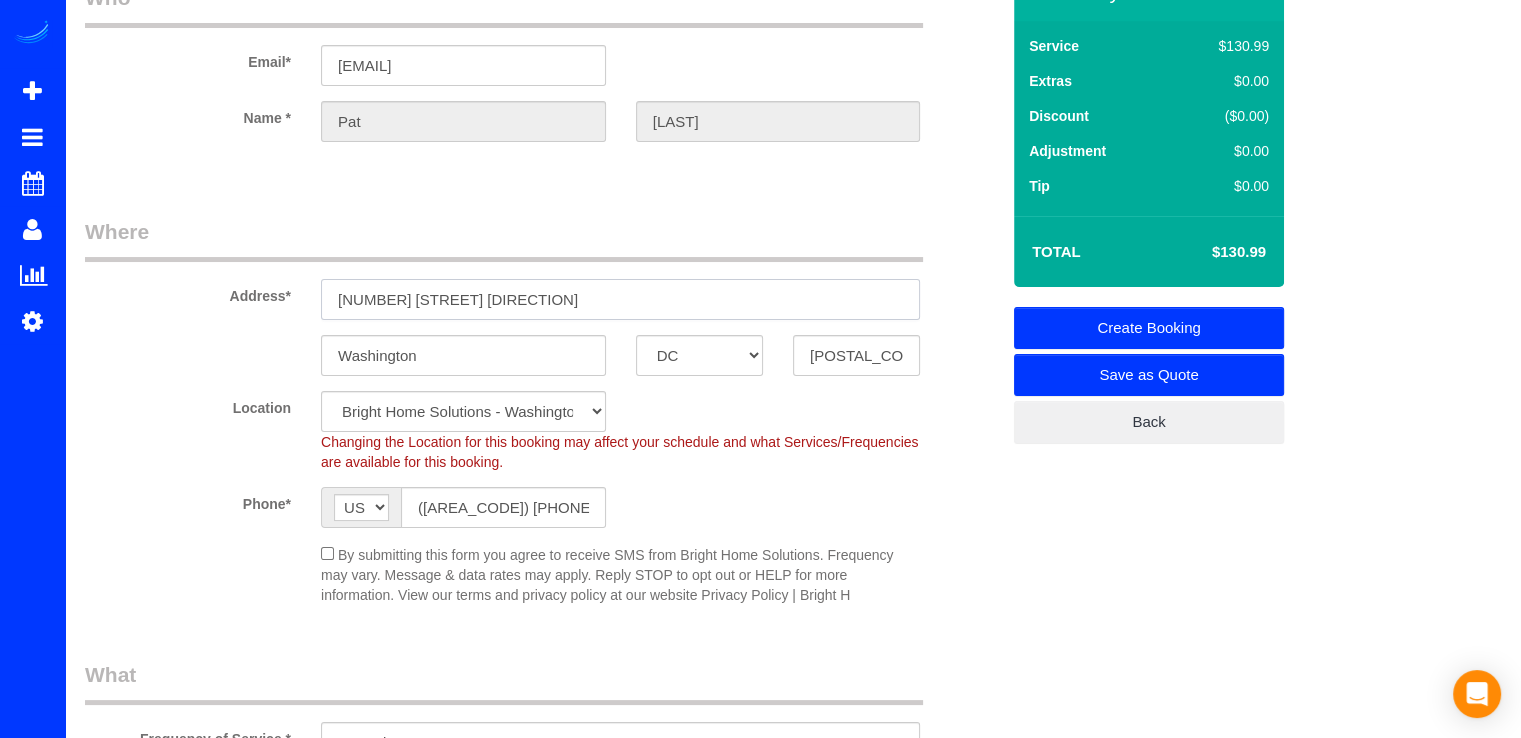 click on "2916 chesapeake ST NW" at bounding box center (620, 299) 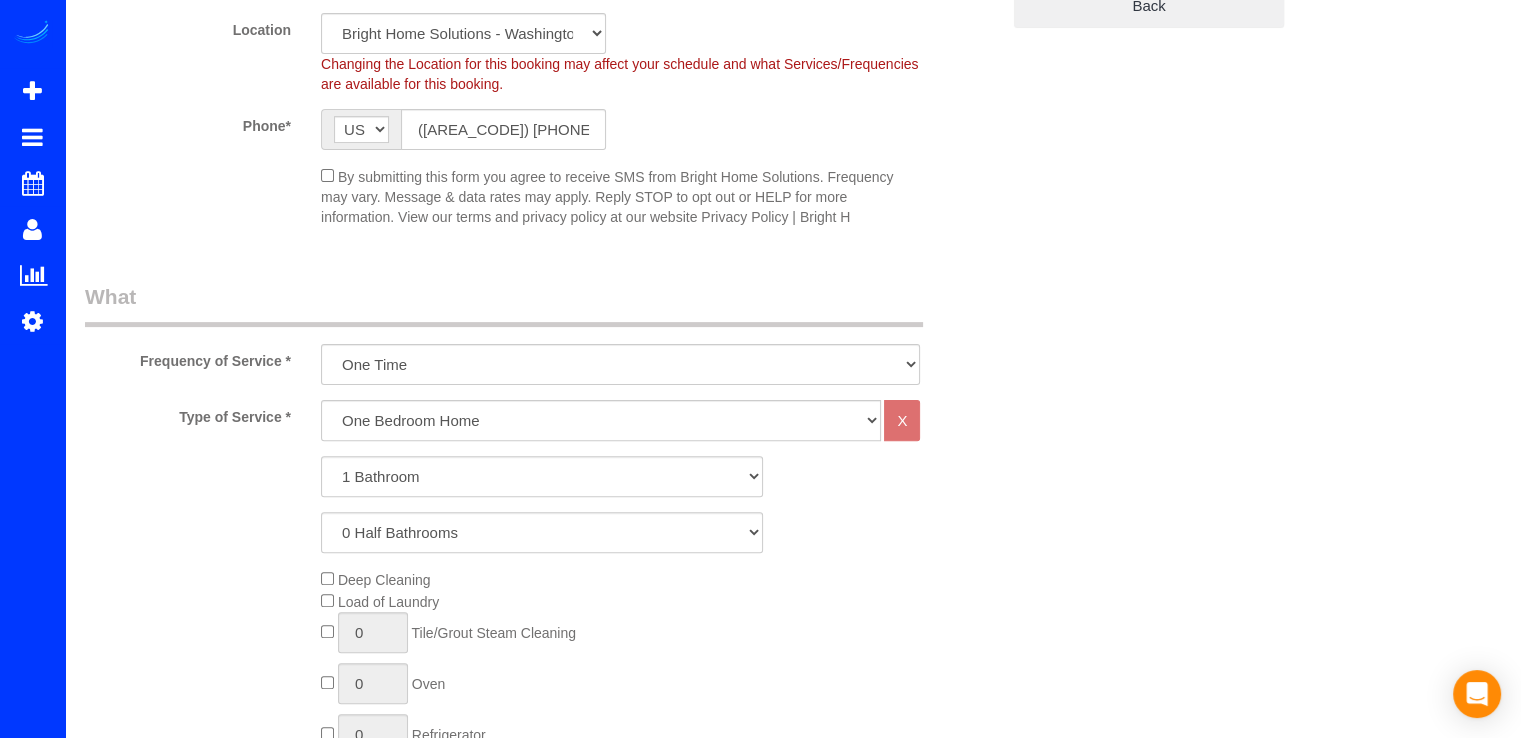 scroll, scrollTop: 500, scrollLeft: 0, axis: vertical 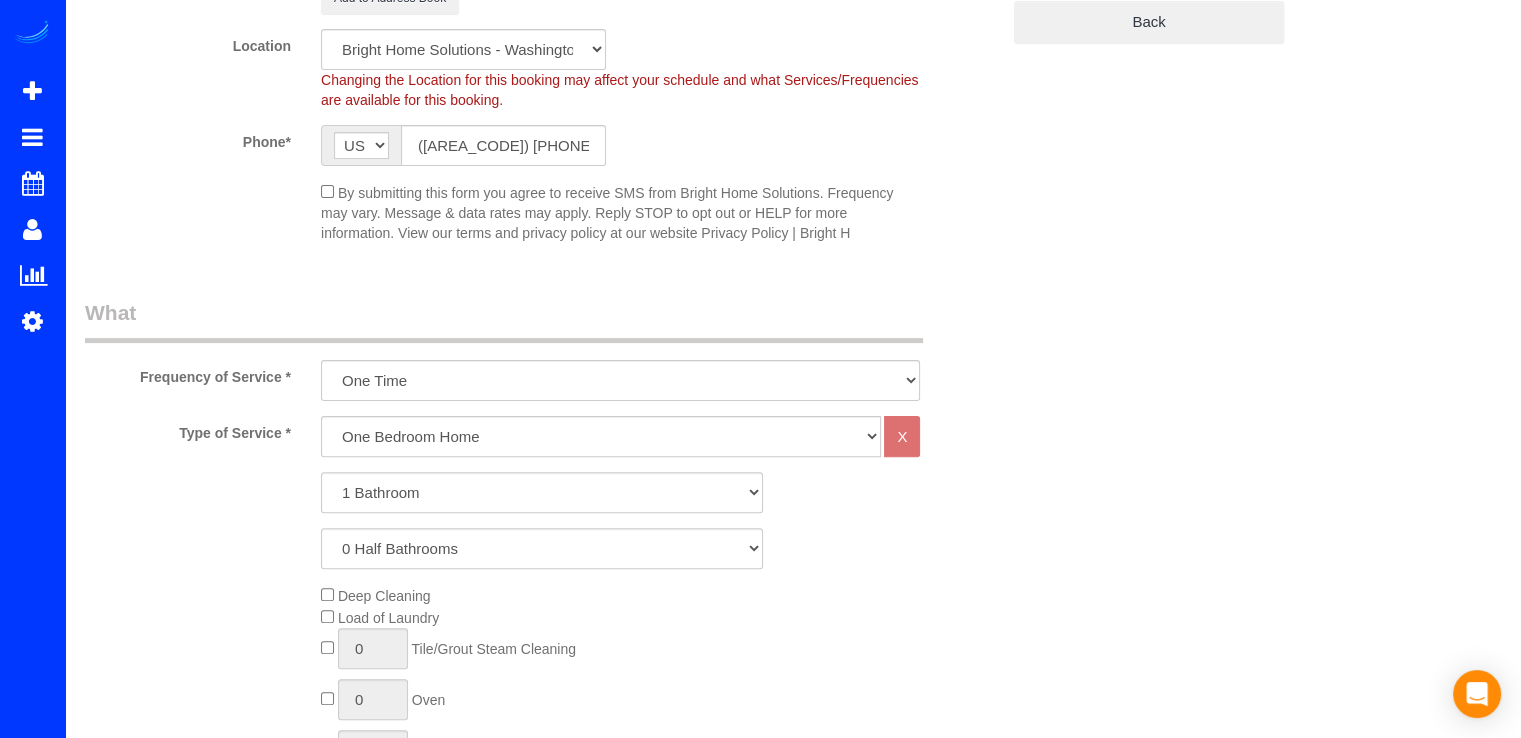 type on "2920 chesapeake ST NW" 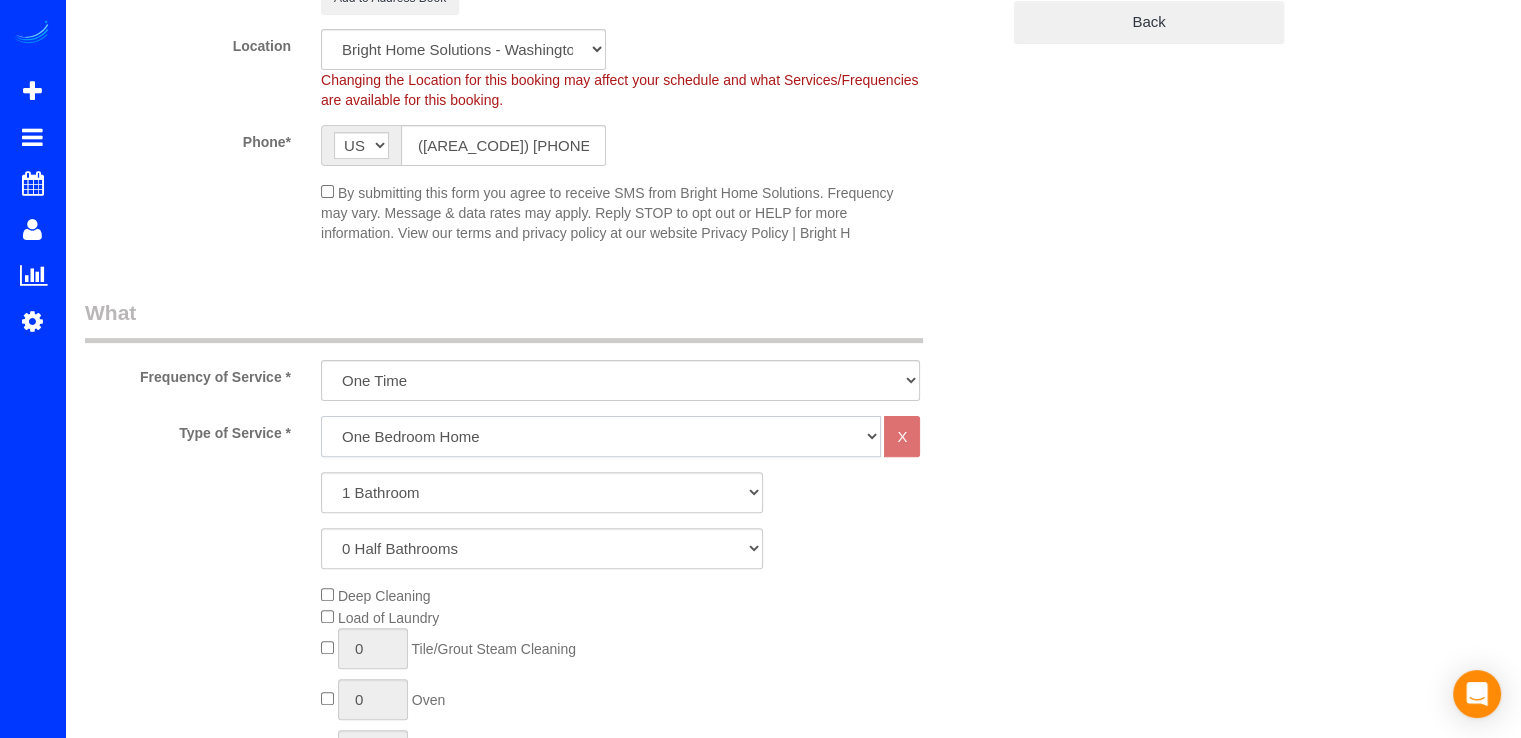 click on "One Bedroom Home Two Bedroom Home Three Bedroom Home Four Bedroom Home Five Bedroom Home Six Bedroom Home COMMERCIAL FACILITY Seven Bedroom Home Eight Bedrooms Nine Bedrooms Ten Bedrooms Office Cleaning Garage Cleaning CARPET SHAMPOO Post-construction Cleaning Exterior Windows Cleaning" 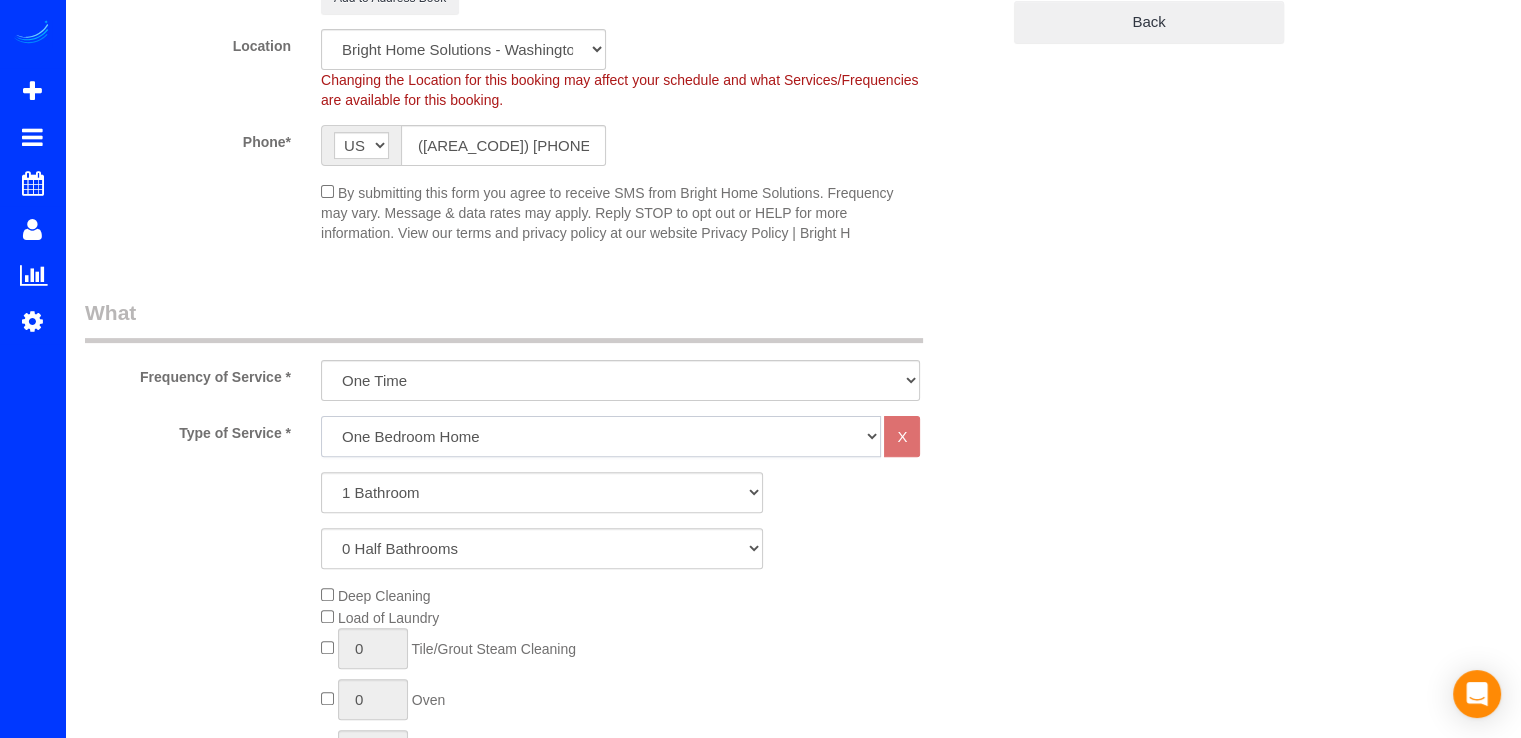 select on "258" 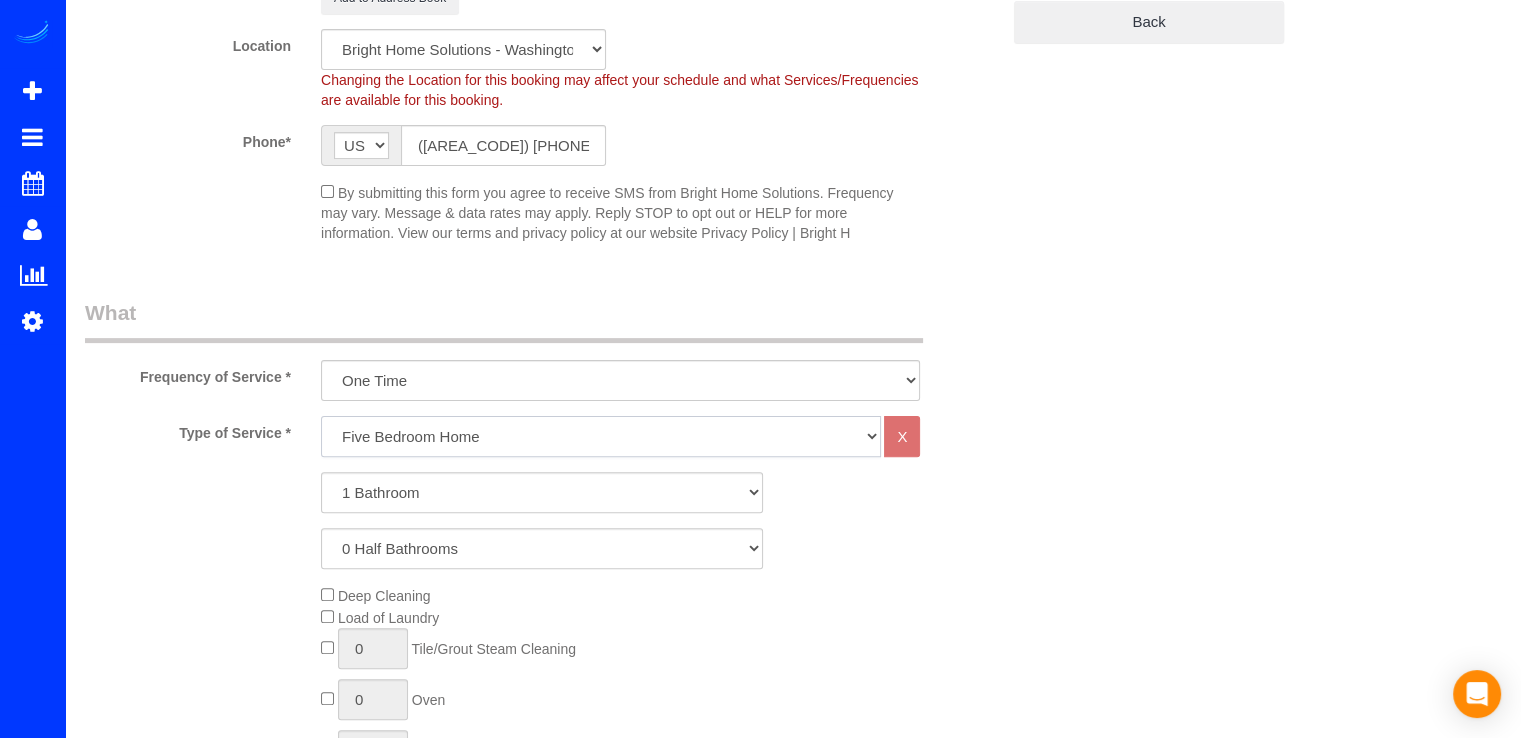 click on "One Bedroom Home Two Bedroom Home Three Bedroom Home Four Bedroom Home Five Bedroom Home Six Bedroom Home COMMERCIAL FACILITY Seven Bedroom Home Eight Bedrooms Nine Bedrooms Ten Bedrooms Office Cleaning Garage Cleaning CARPET SHAMPOO Post-construction Cleaning Exterior Windows Cleaning" 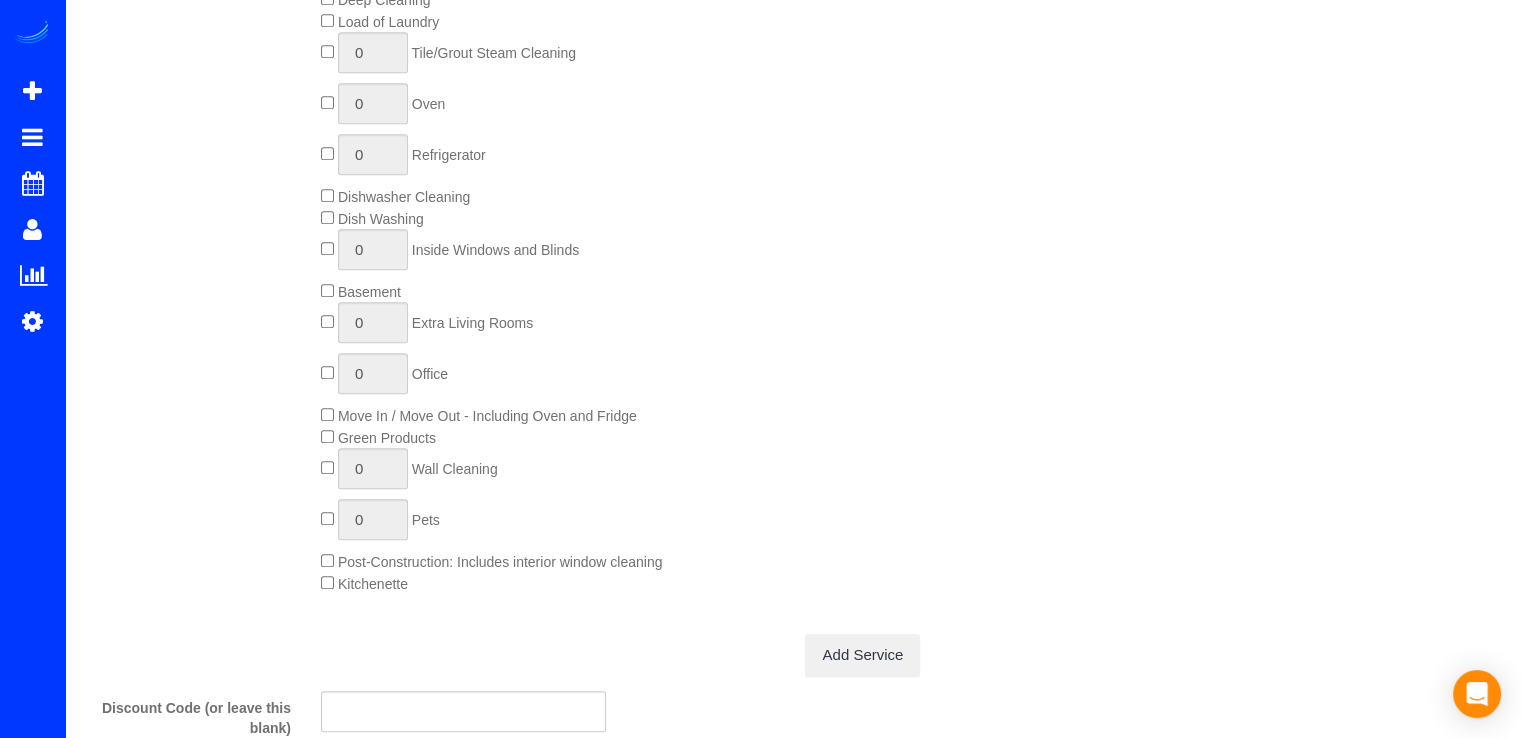 scroll, scrollTop: 1100, scrollLeft: 0, axis: vertical 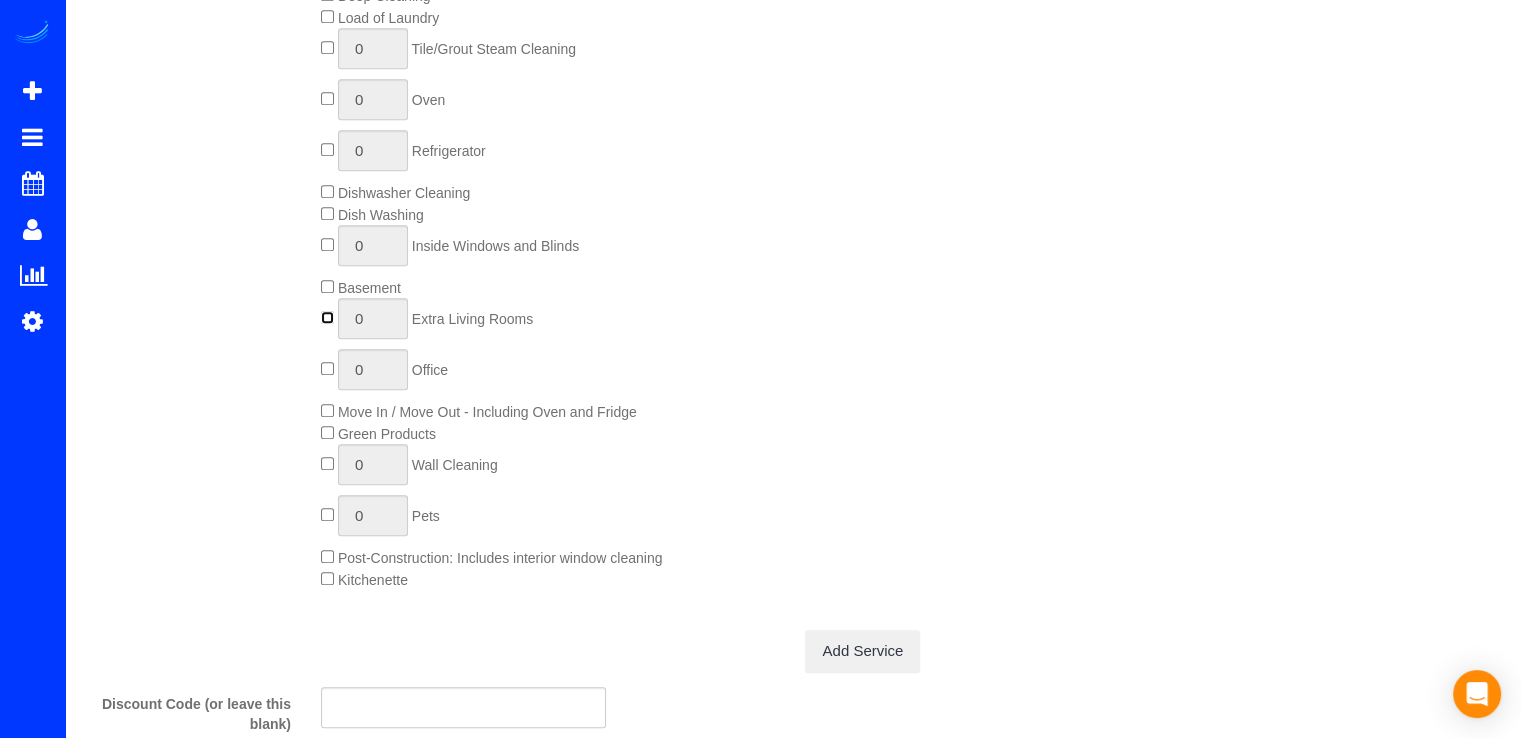 type on "1" 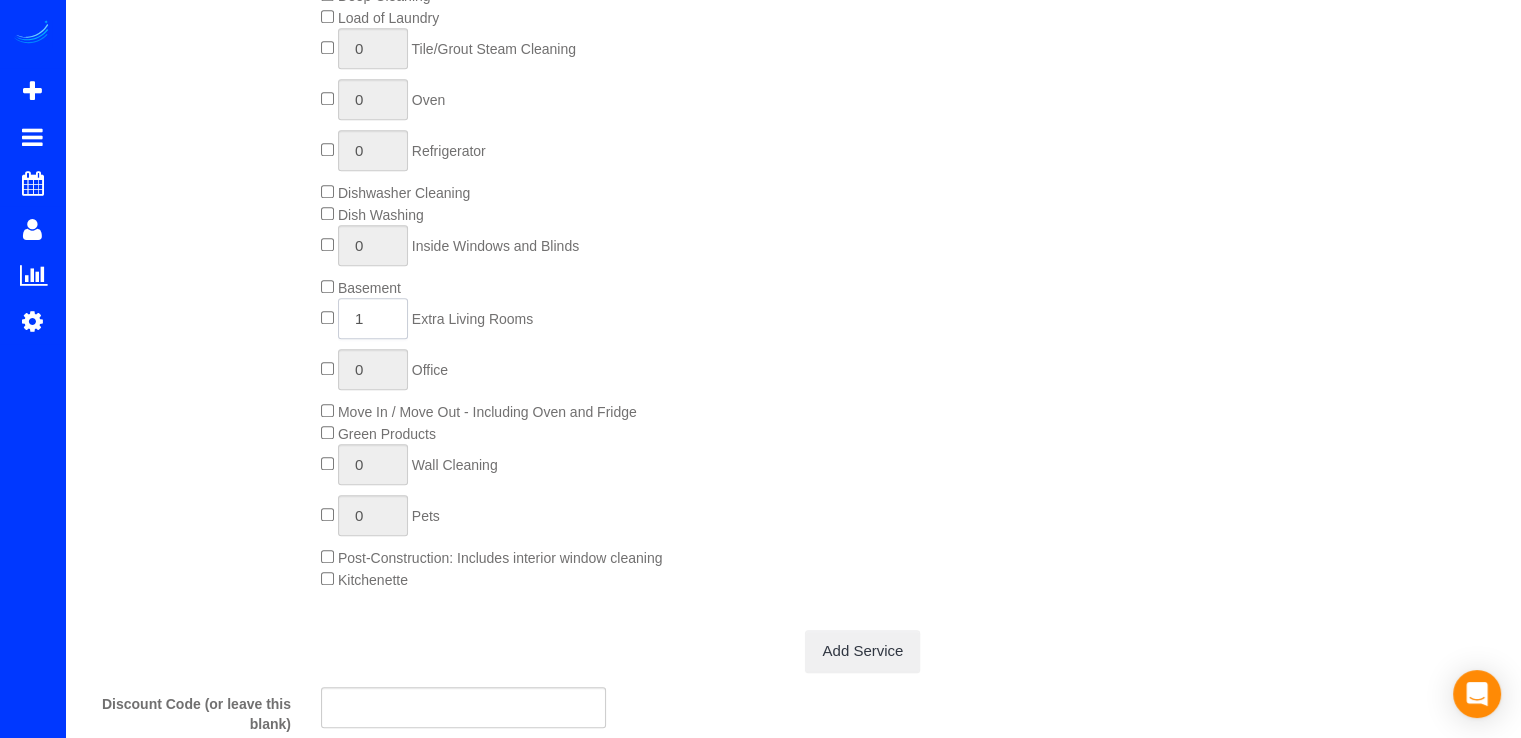 click on "1" 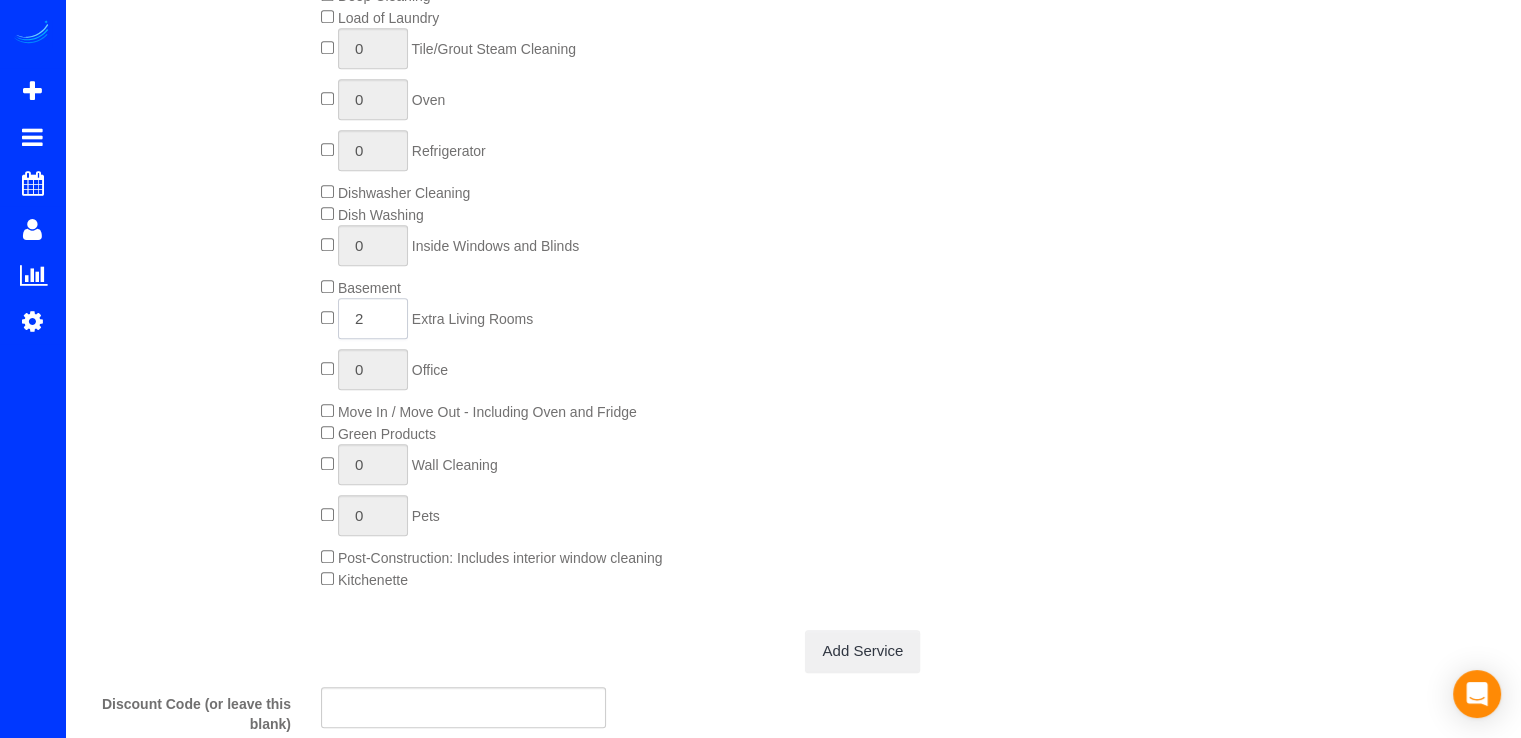 type on "2" 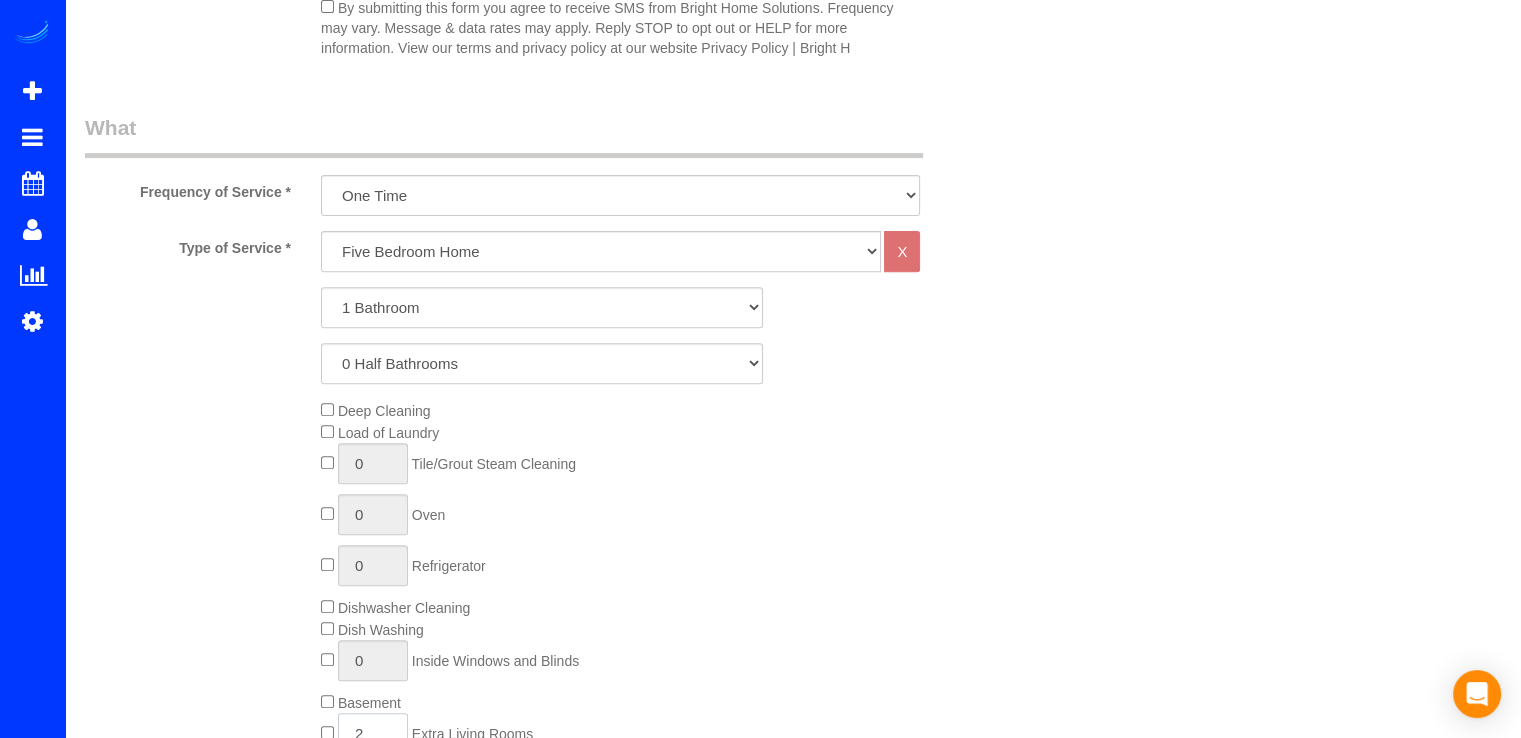 scroll, scrollTop: 600, scrollLeft: 0, axis: vertical 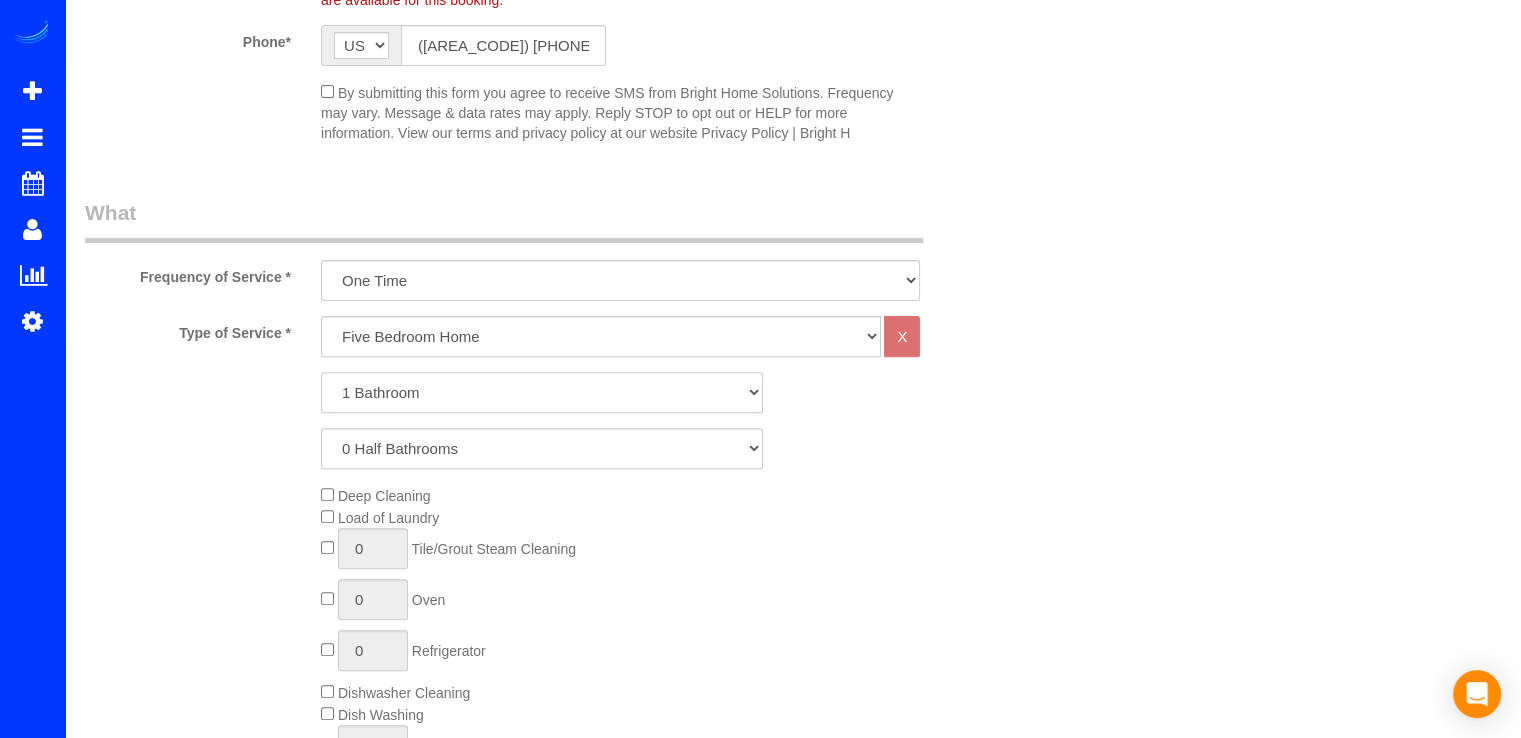 click on "1 Bathroom
2 Bathrooms
3 Bathrooms
4 Bathrooms
5 Bathrooms
6 Bathrooms
7 Bathrooms
8 Bathrooms
9 Bathrooms
10 Bathrooms" 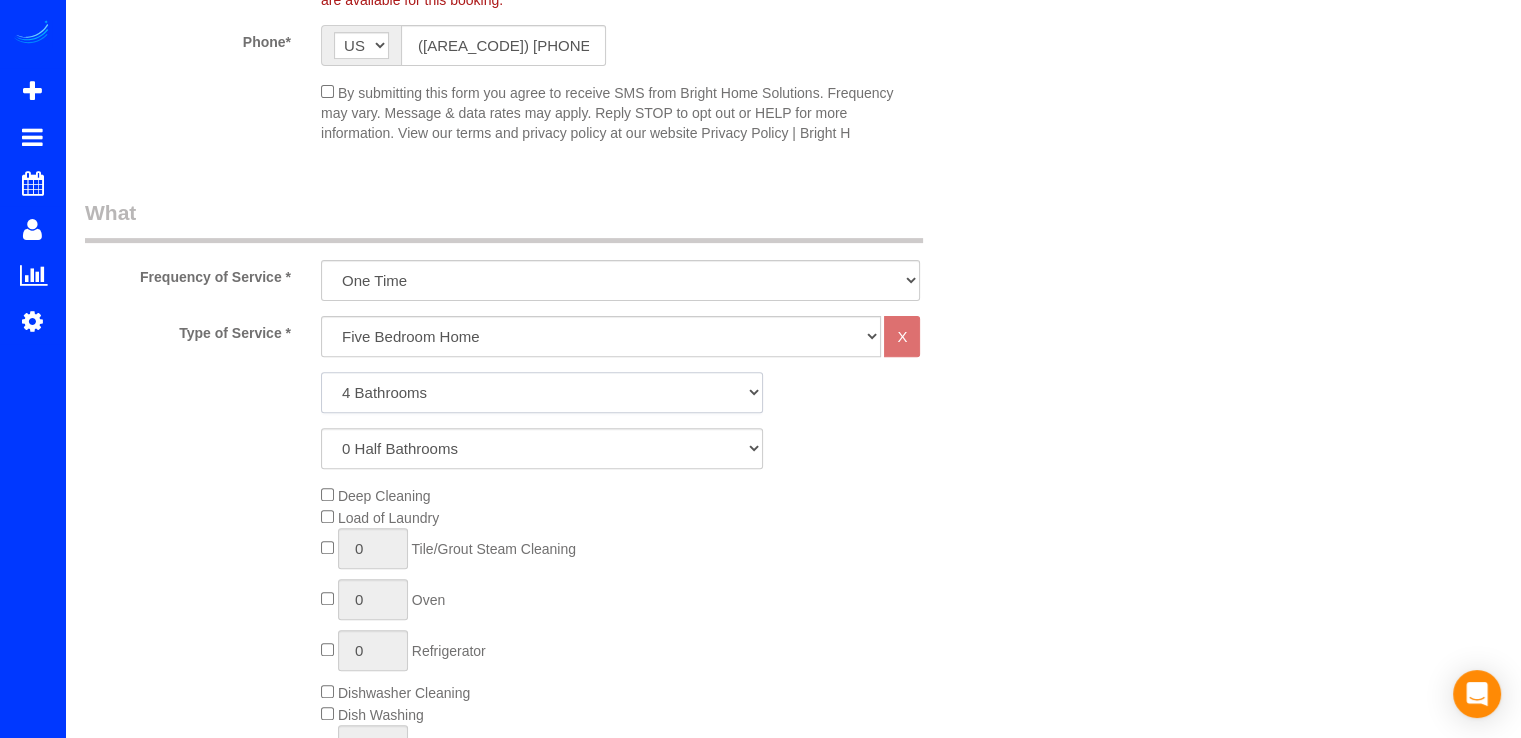 click on "1 Bathroom
2 Bathrooms
3 Bathrooms
4 Bathrooms
5 Bathrooms
6 Bathrooms
7 Bathrooms
8 Bathrooms
9 Bathrooms
10 Bathrooms" 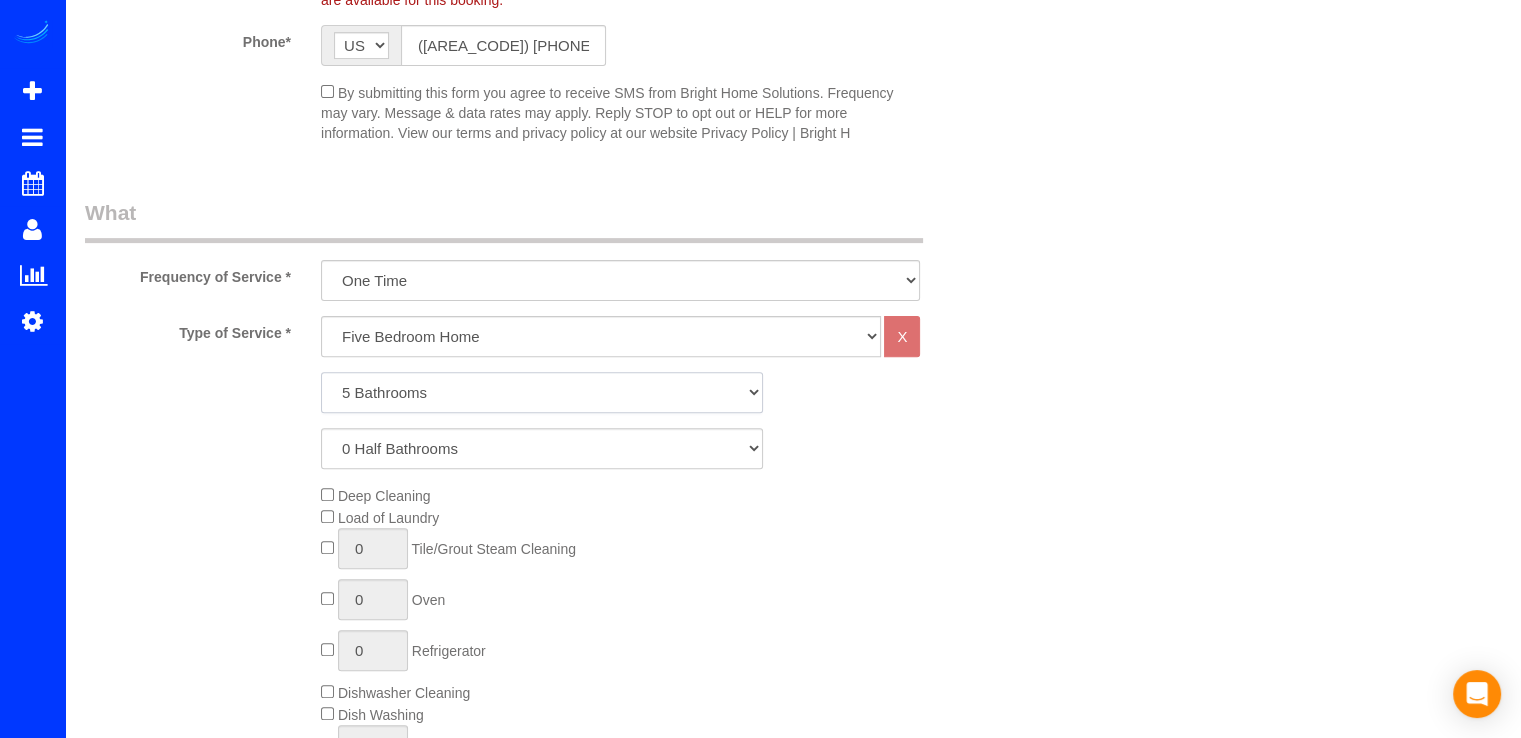 click on "1 Bathroom
2 Bathrooms
3 Bathrooms
4 Bathrooms
5 Bathrooms
6 Bathrooms
7 Bathrooms
8 Bathrooms
9 Bathrooms
10 Bathrooms" 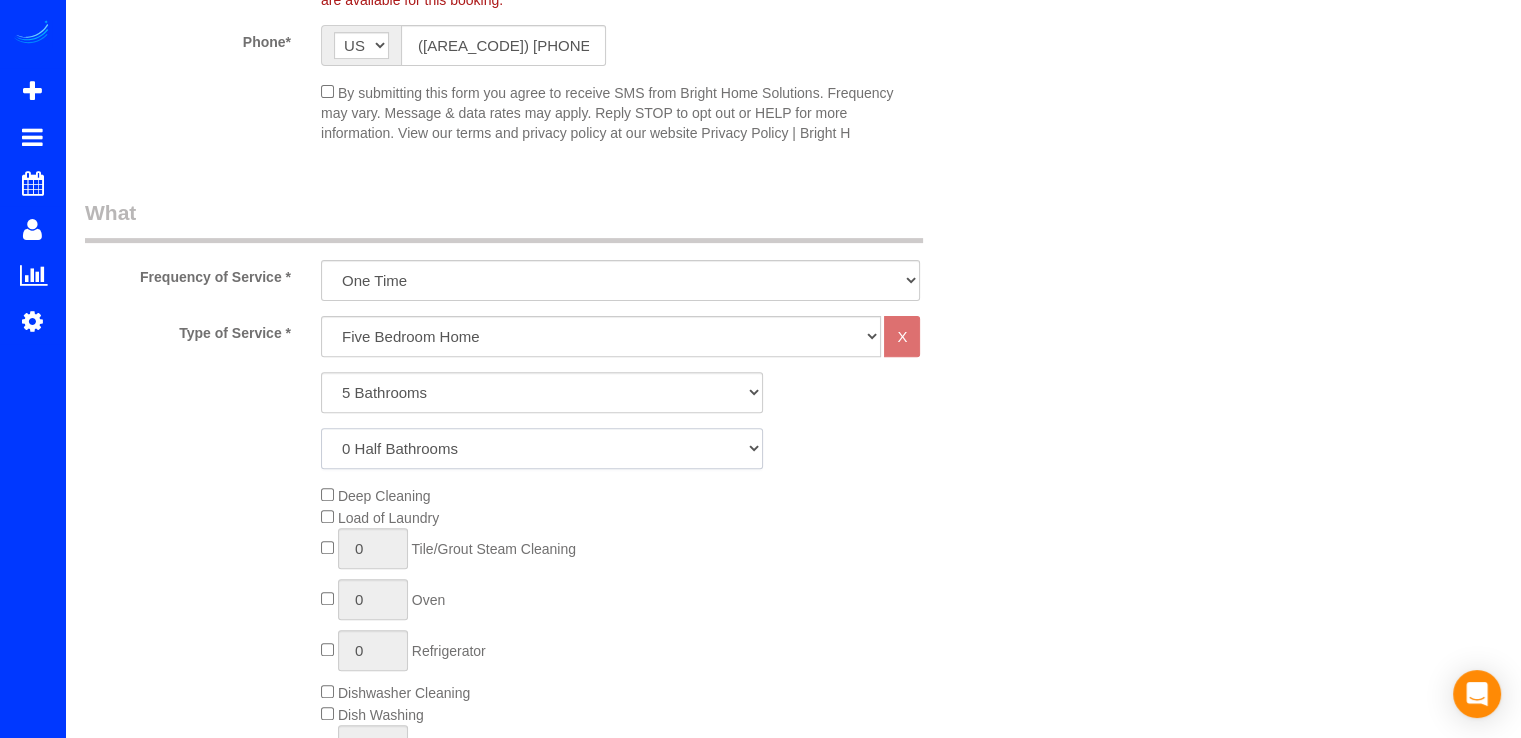 click on "0 Half Bathrooms
1 Half Bathroom
2 Half Bathrooms
3 Half Bathrooms
4 Half Bathrooms
5 Half Bathrooms" 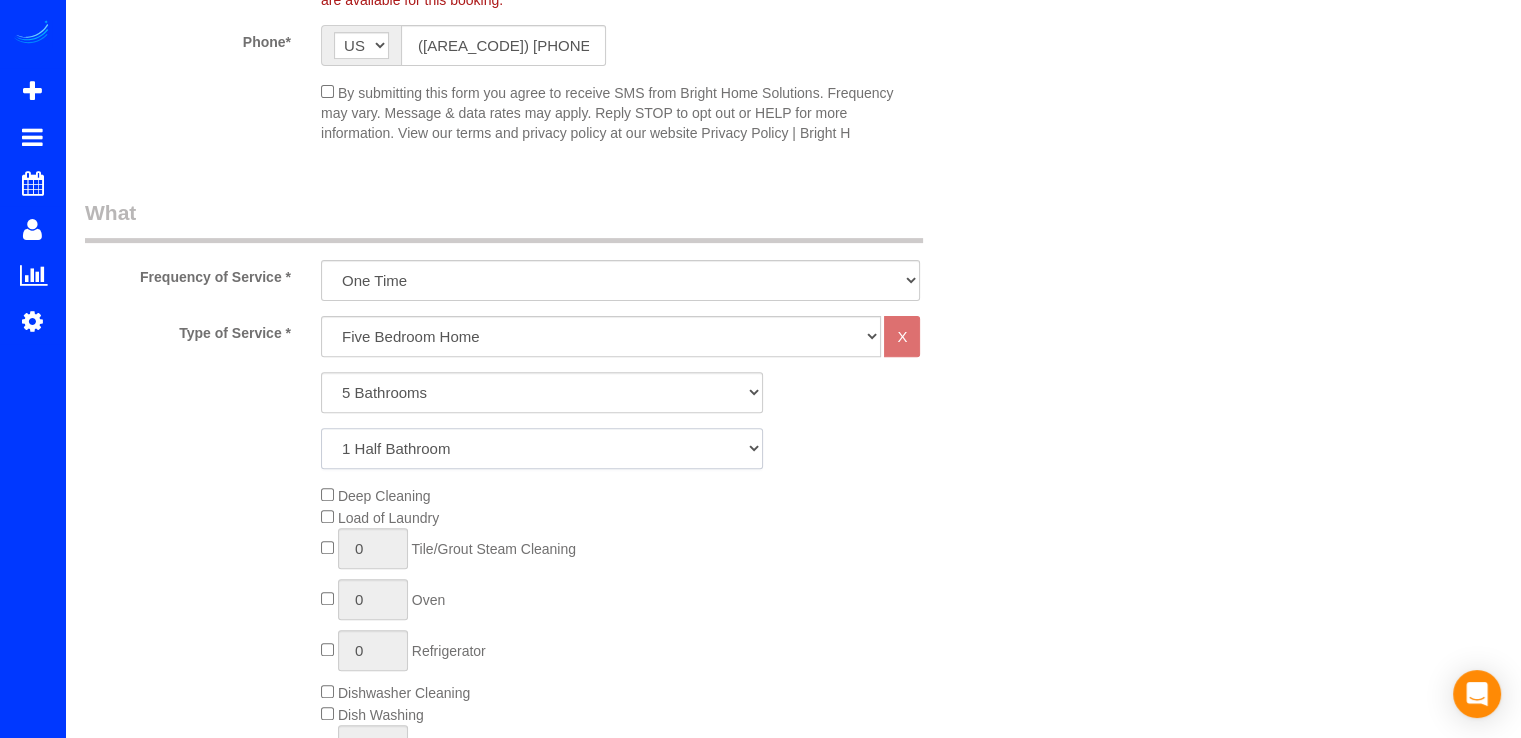 click on "0 Half Bathrooms
1 Half Bathroom
2 Half Bathrooms
3 Half Bathrooms
4 Half Bathrooms
5 Half Bathrooms" 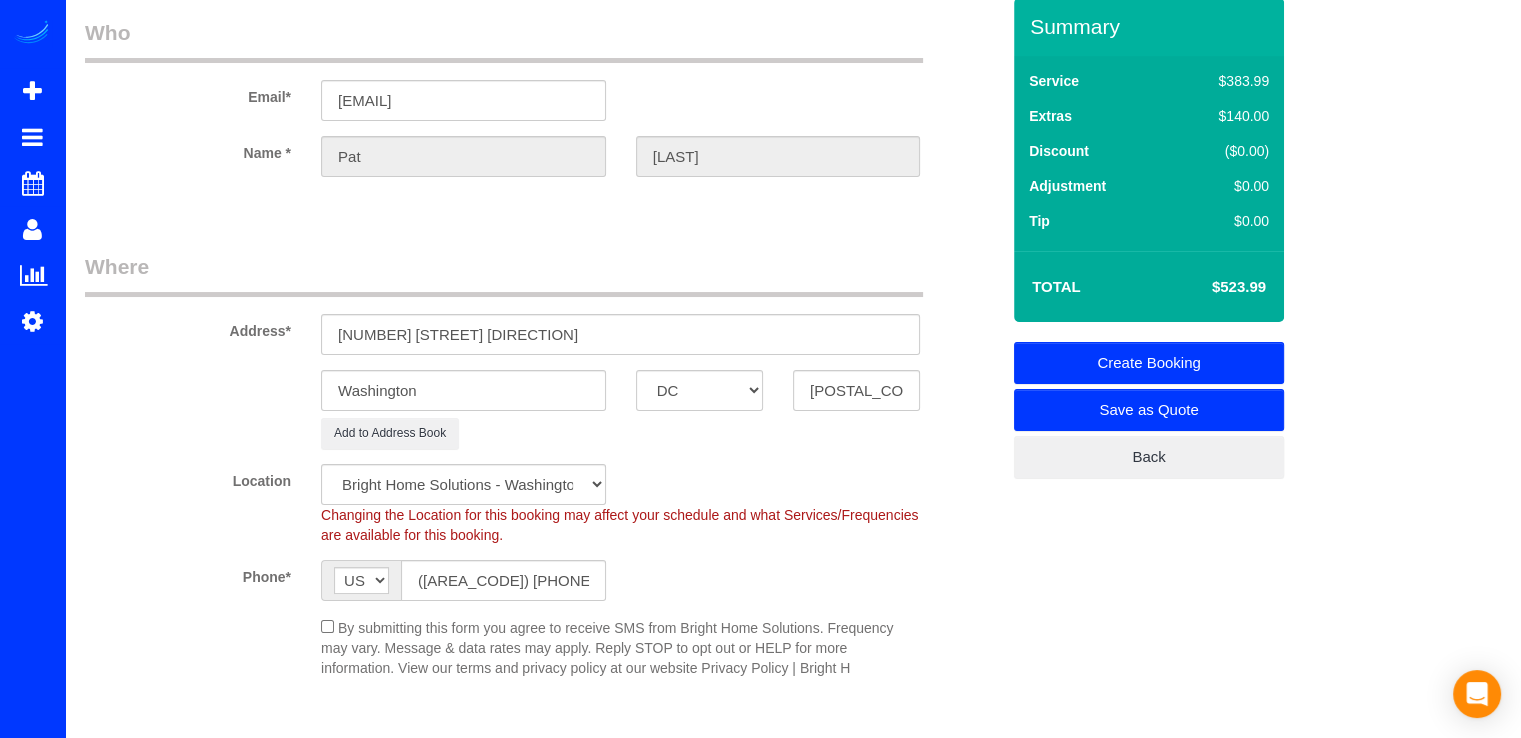 scroll, scrollTop: 0, scrollLeft: 0, axis: both 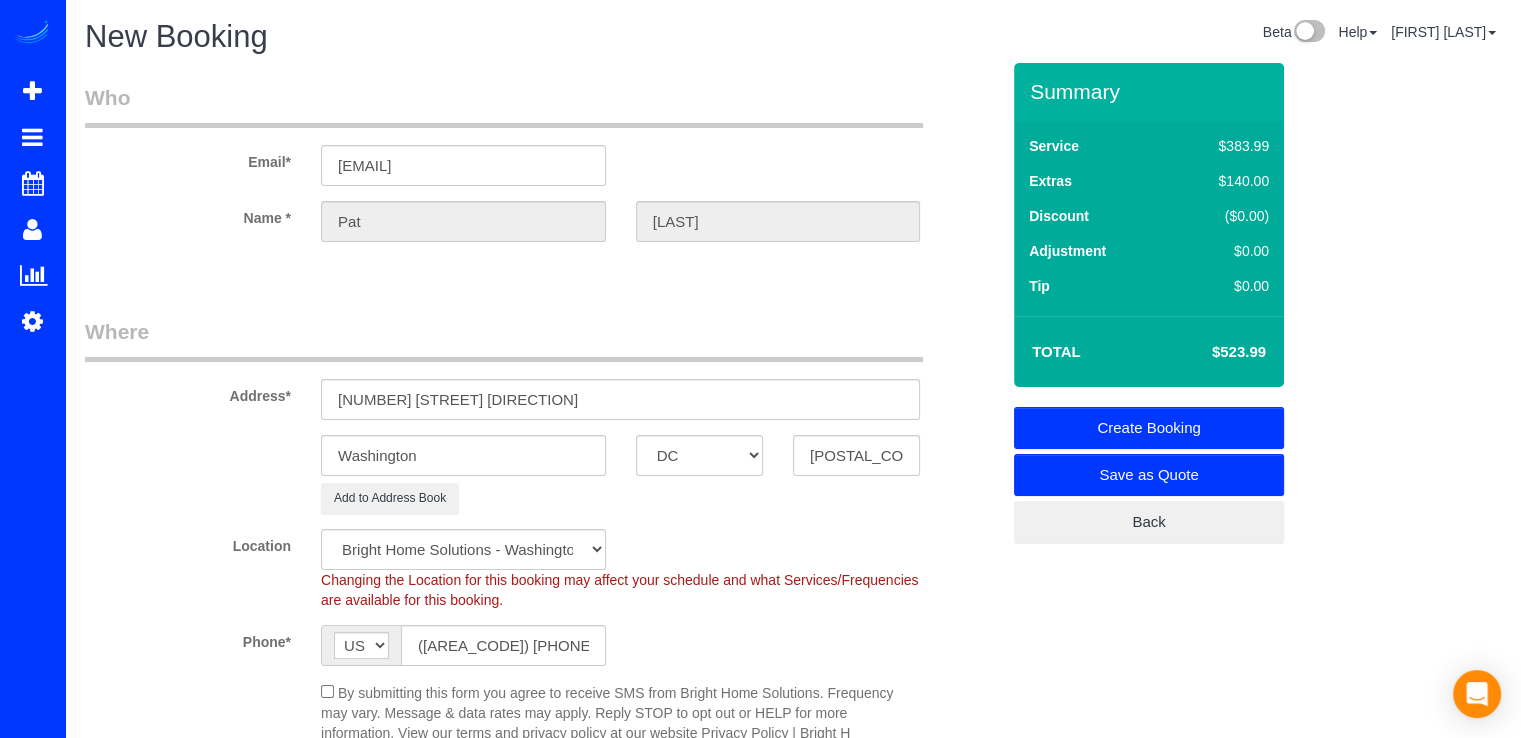 click on "Create Booking" at bounding box center [1149, 428] 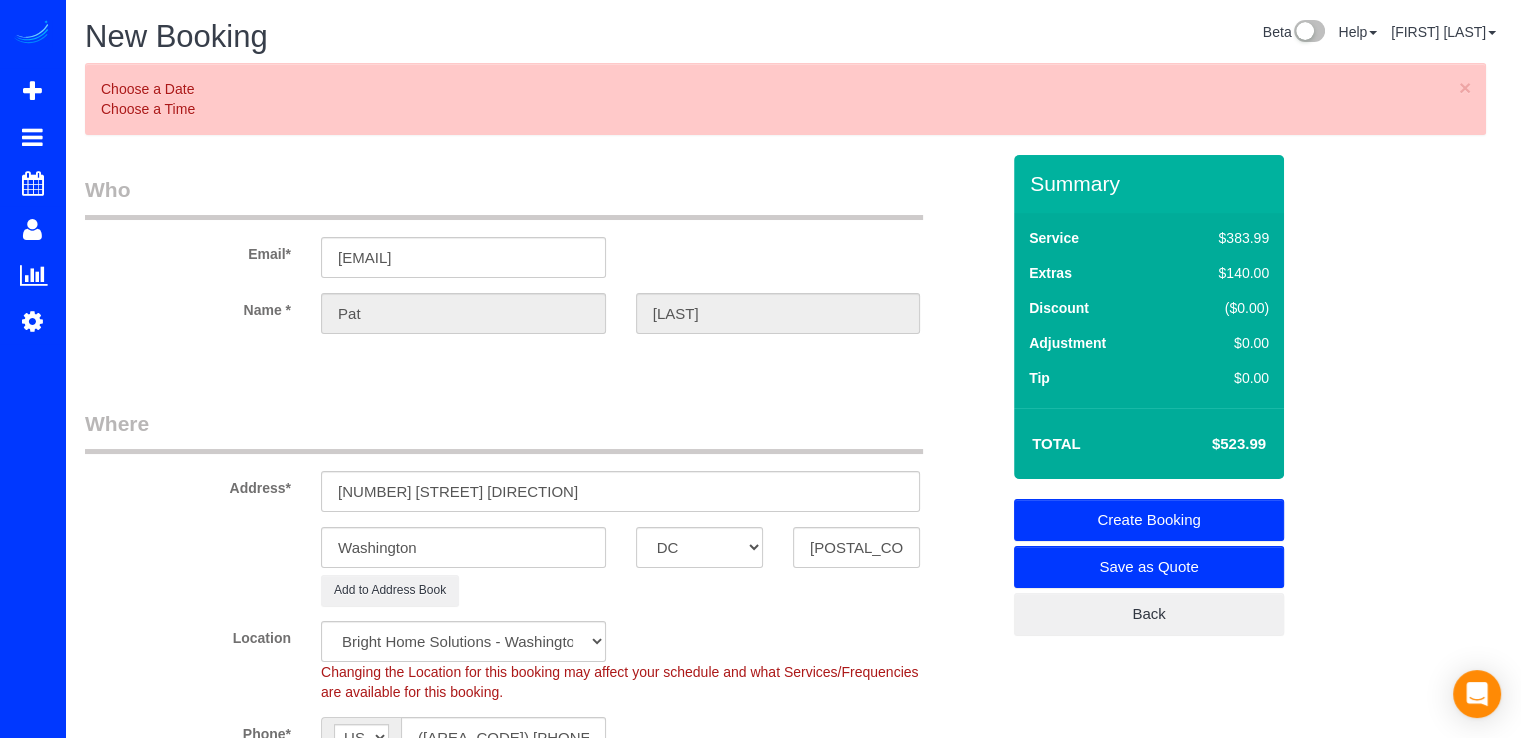 scroll, scrollTop: 2667, scrollLeft: 0, axis: vertical 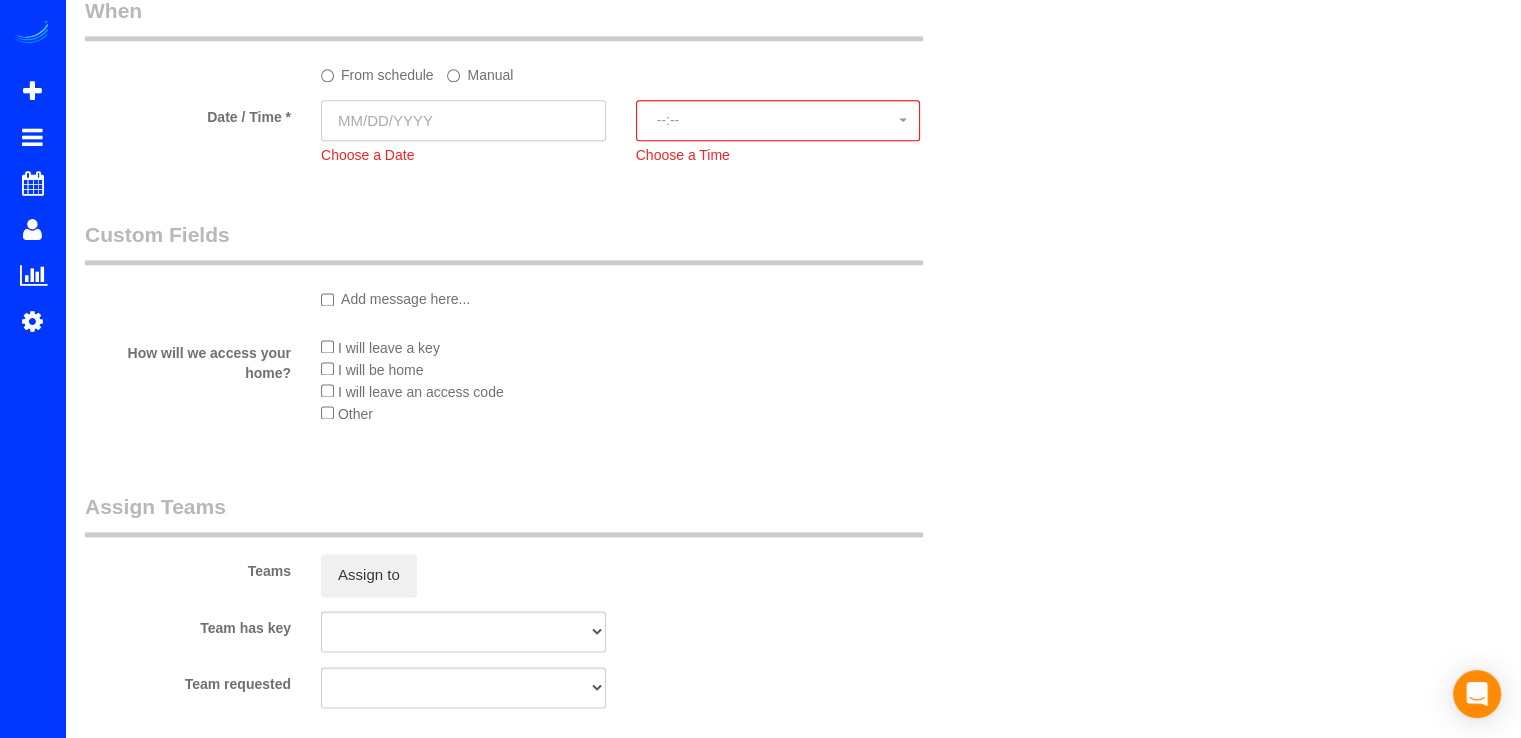 click at bounding box center [463, 120] 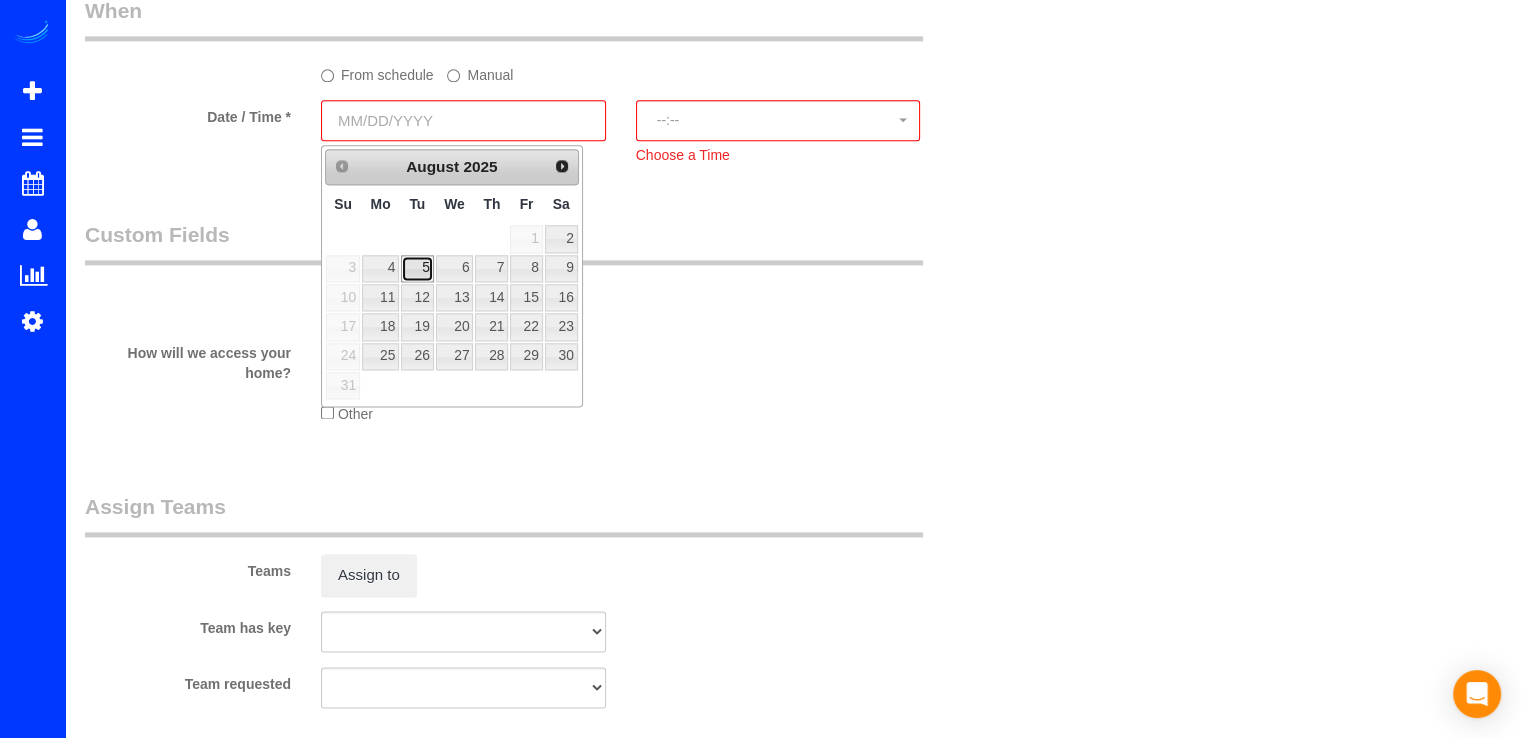 click on "5" at bounding box center (417, 268) 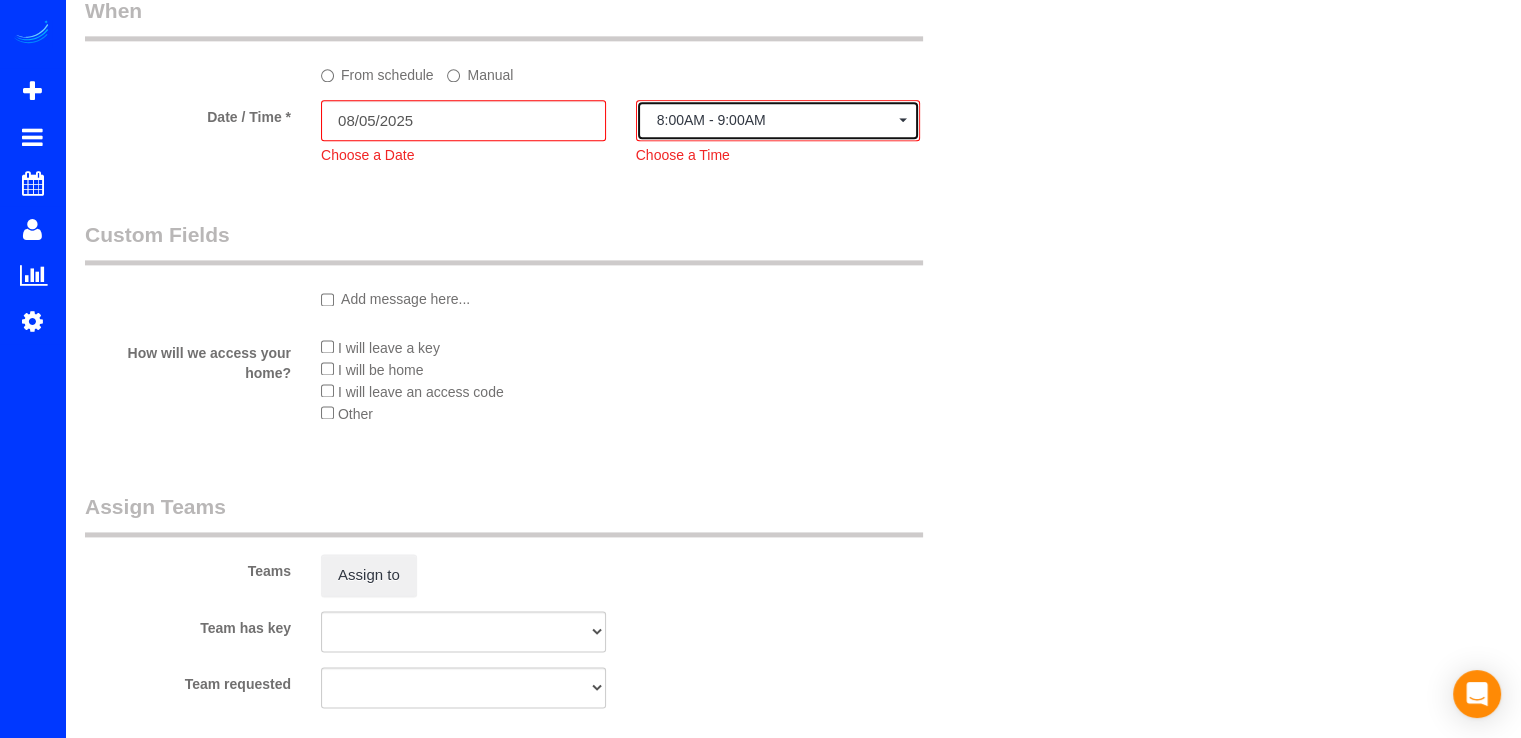 click on "8:00AM - 9:00AM" 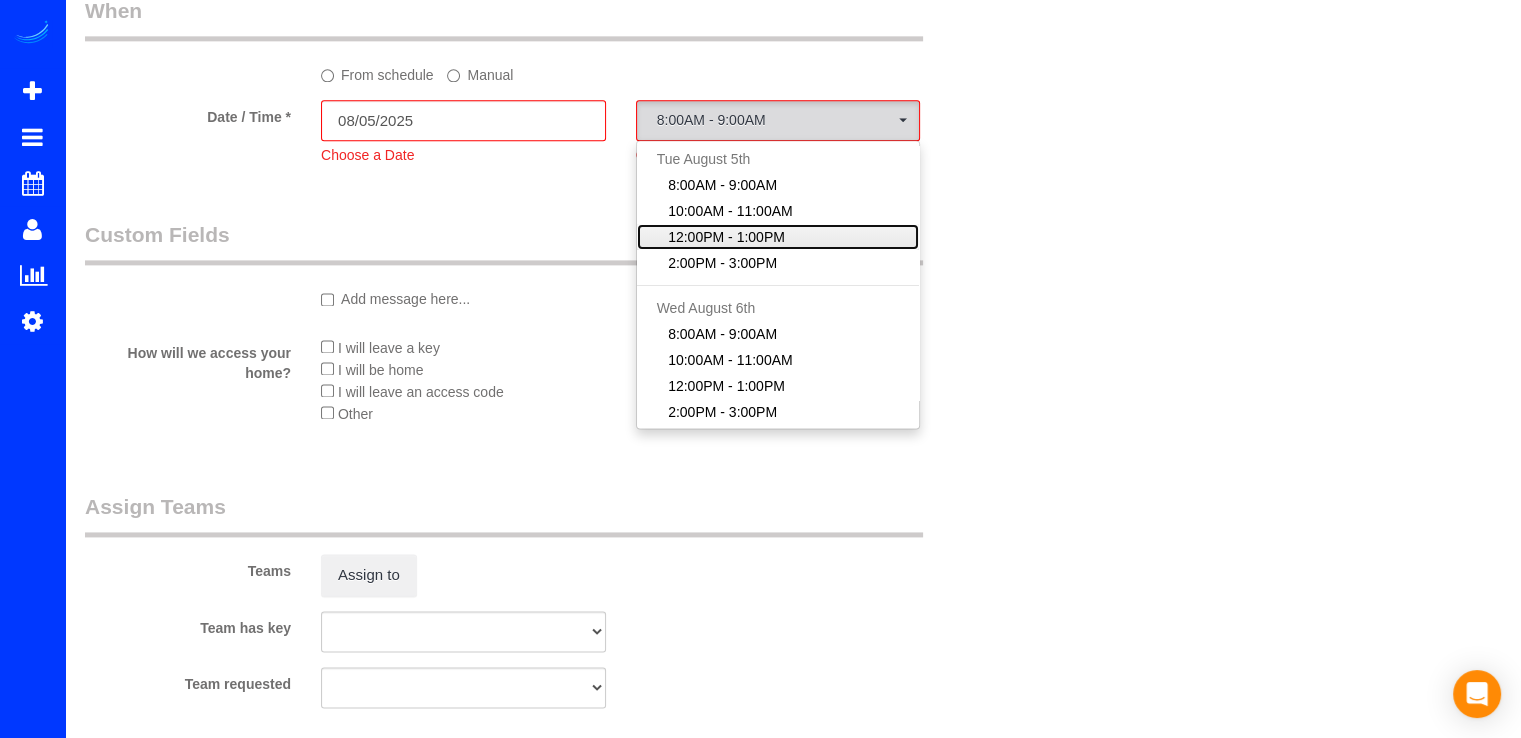 click on "12:00PM - 1:00PM" 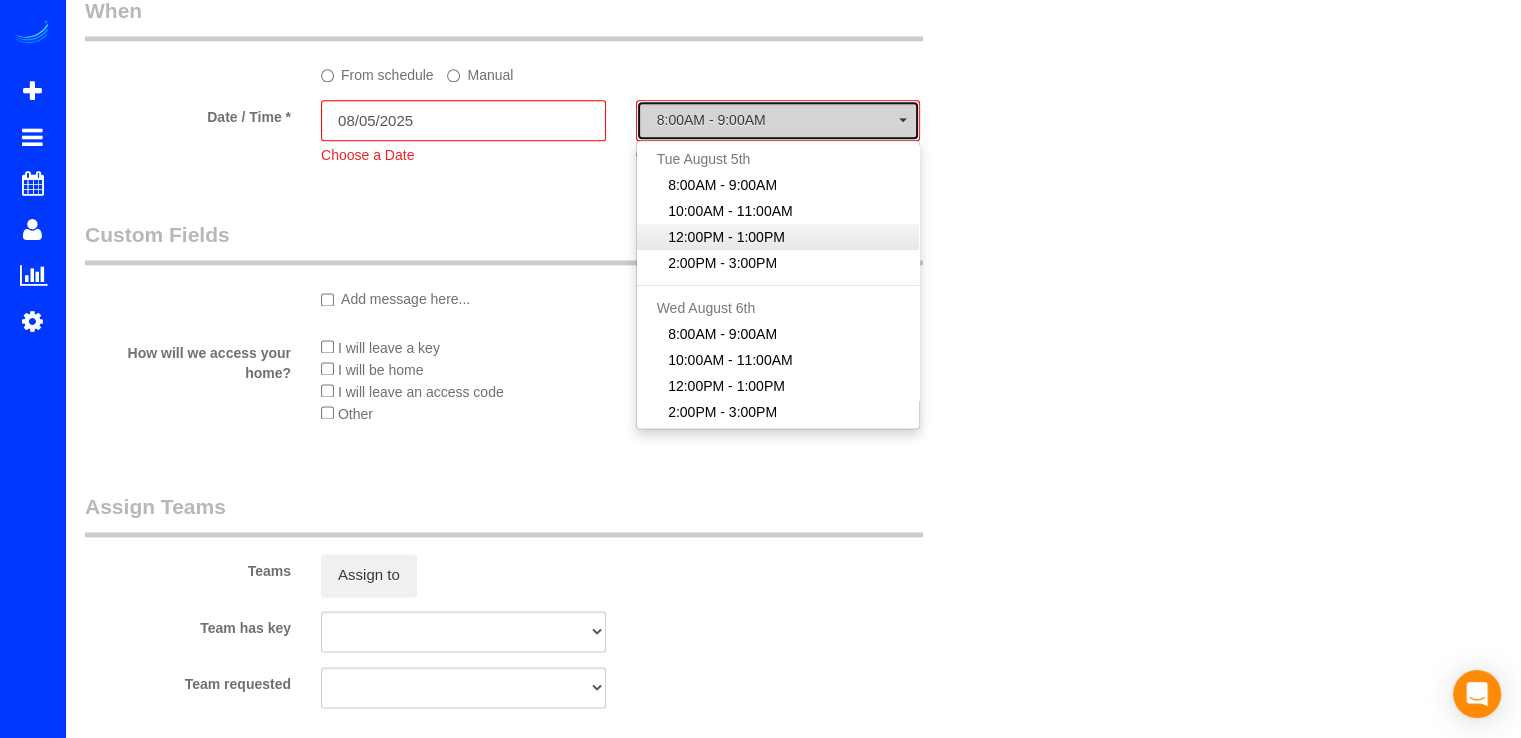 select on "spot3" 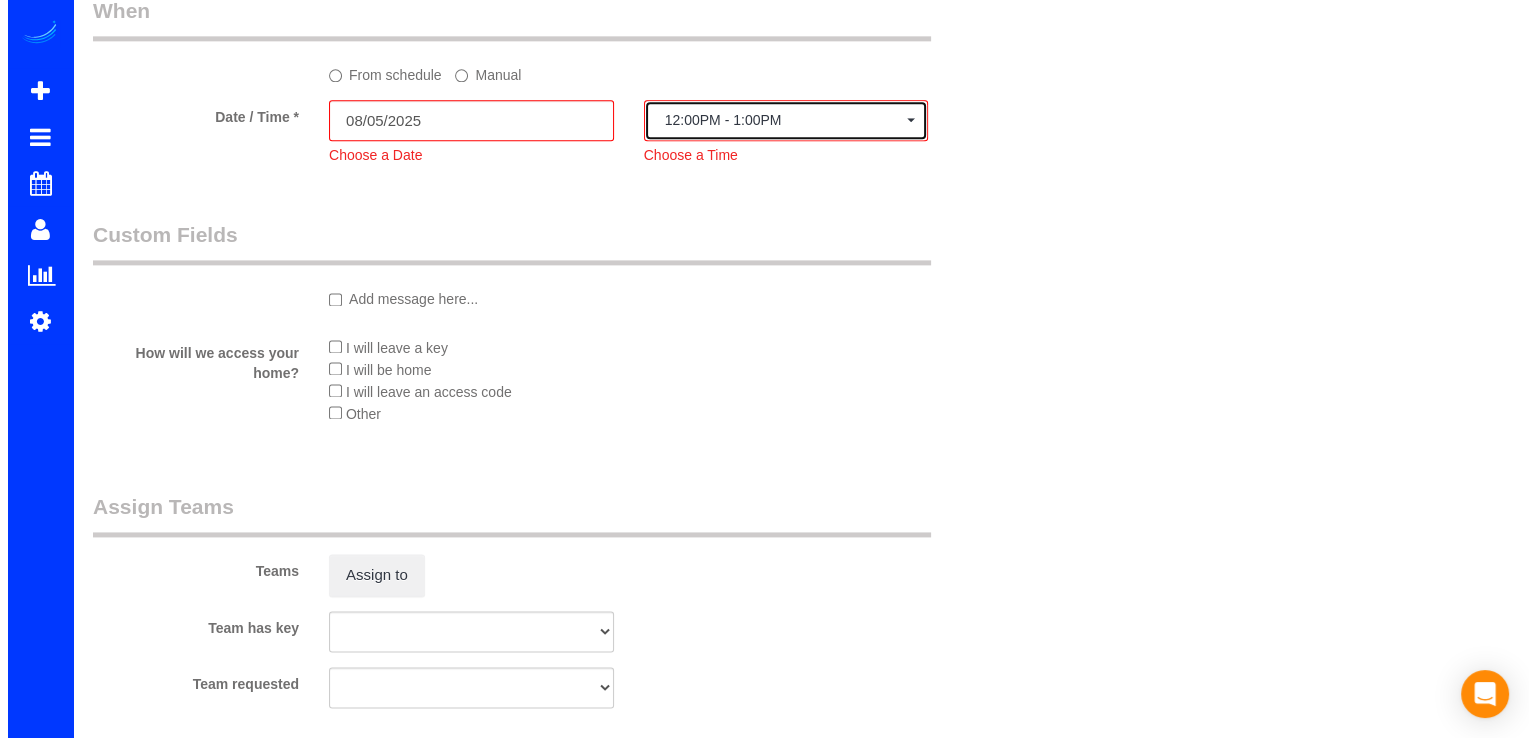 scroll, scrollTop: 2967, scrollLeft: 0, axis: vertical 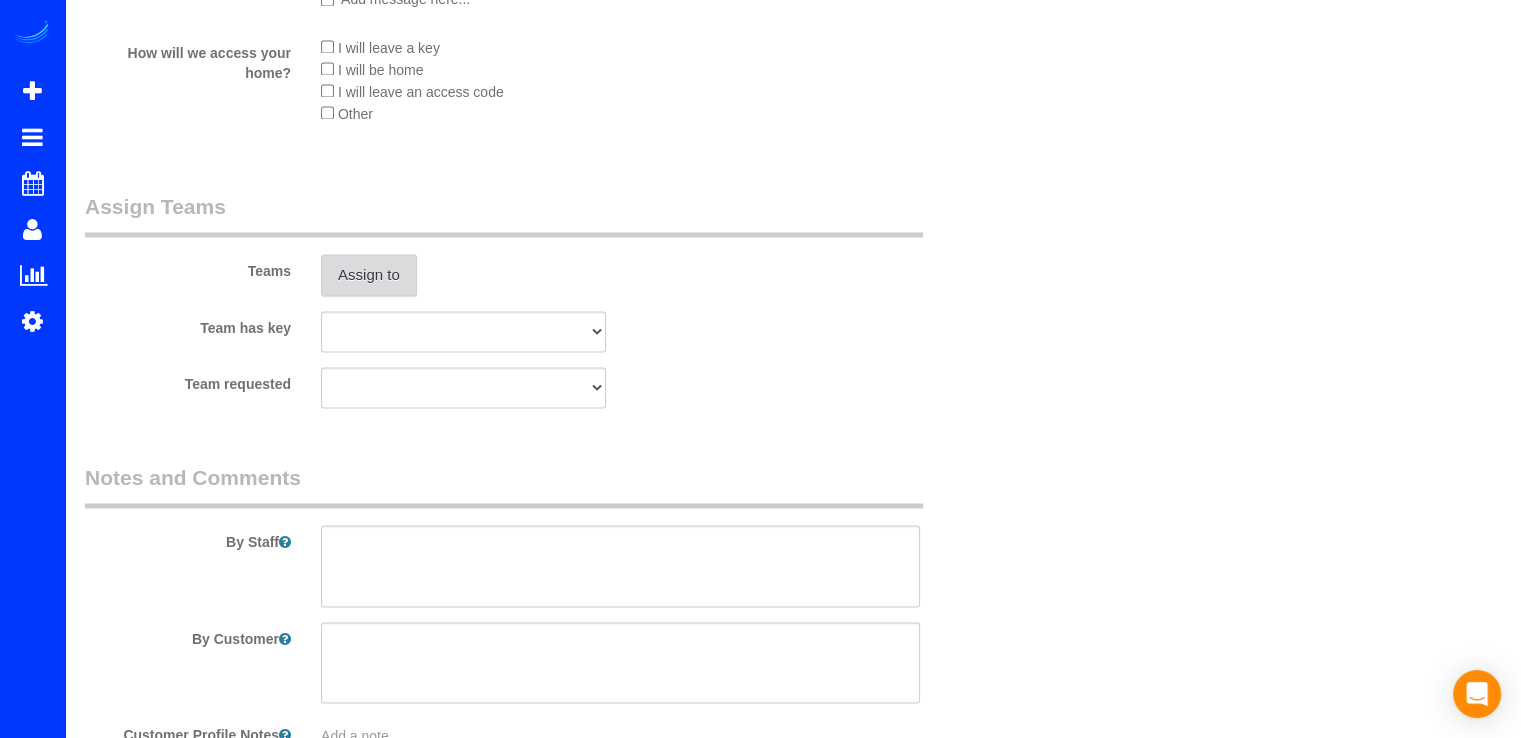 click on "Assign to" at bounding box center (369, 275) 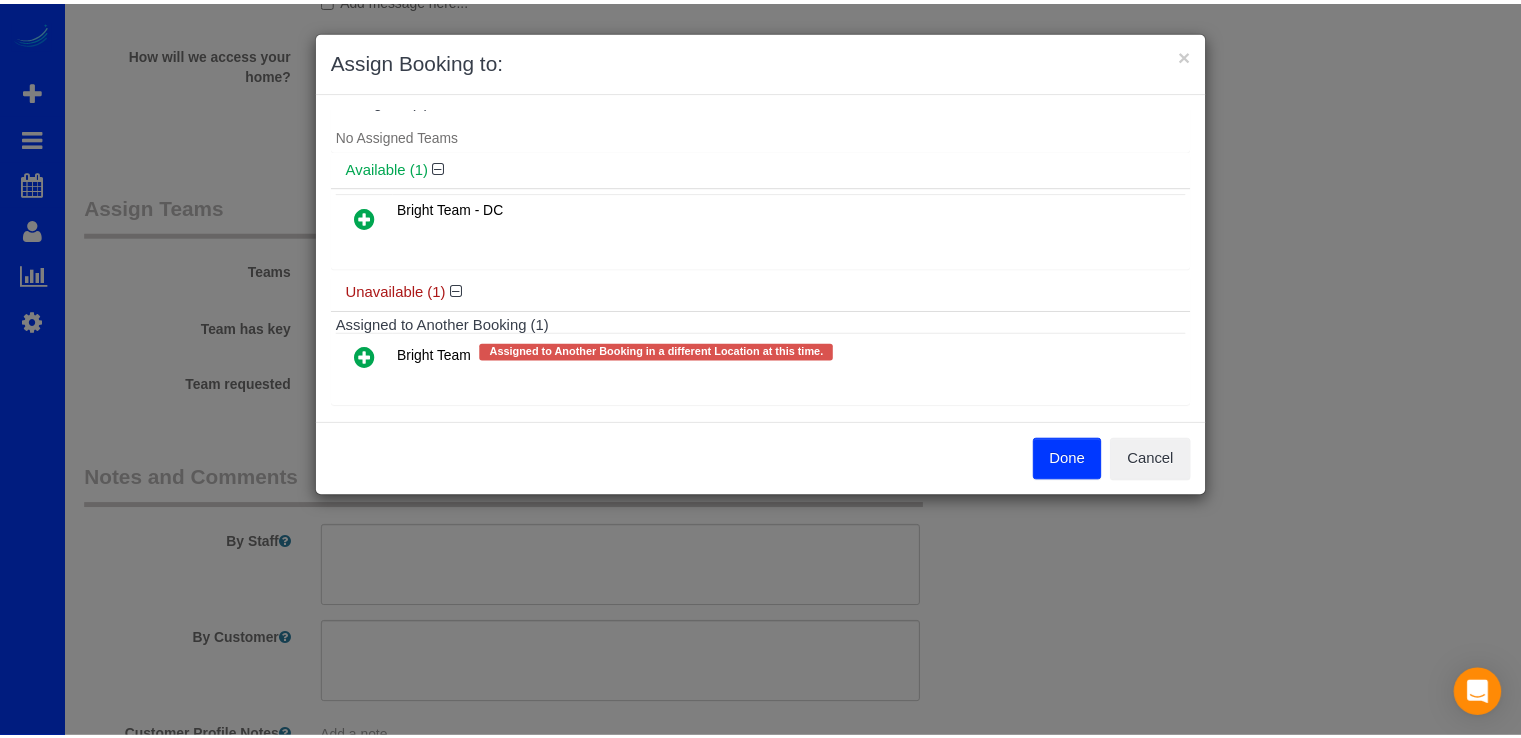 scroll, scrollTop: 39, scrollLeft: 0, axis: vertical 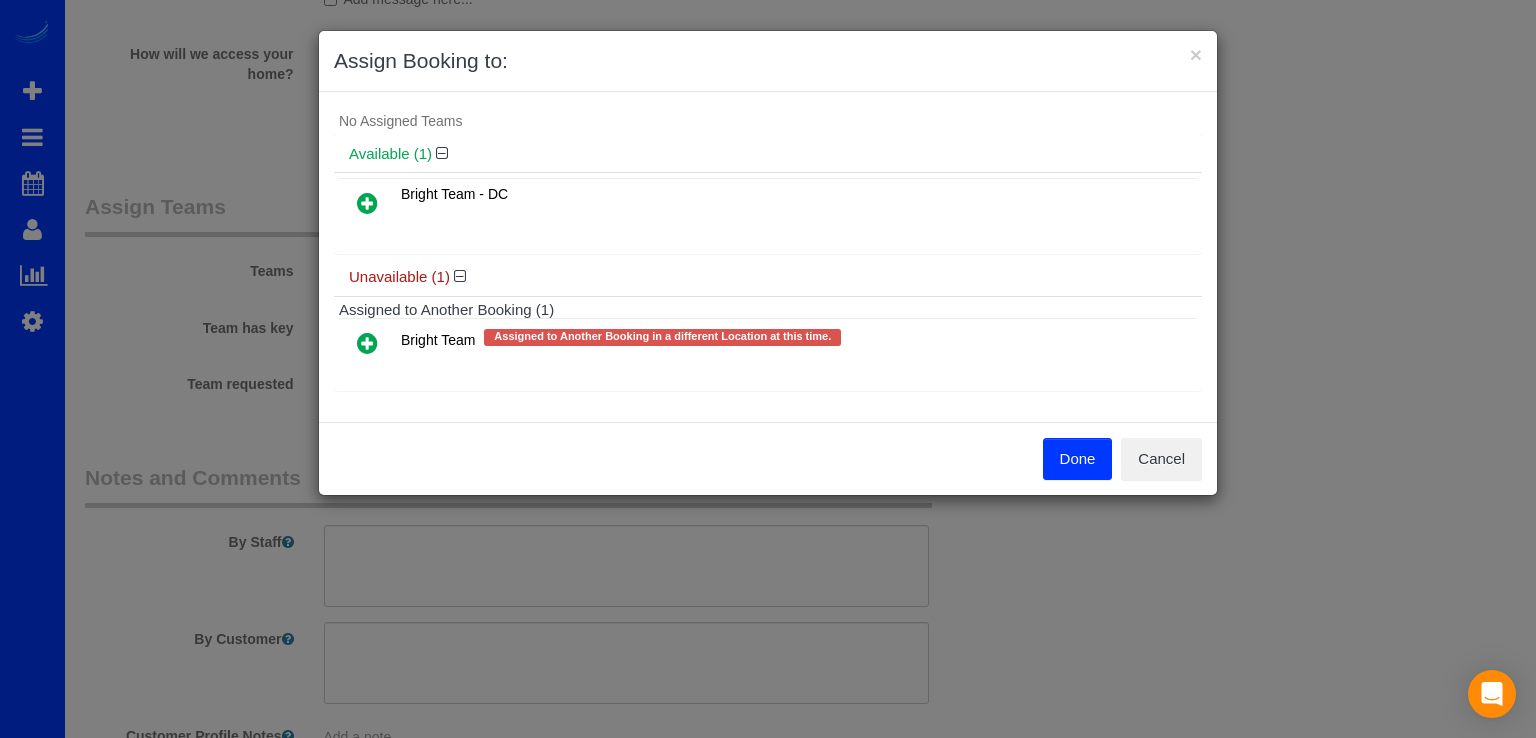 click at bounding box center (367, 343) 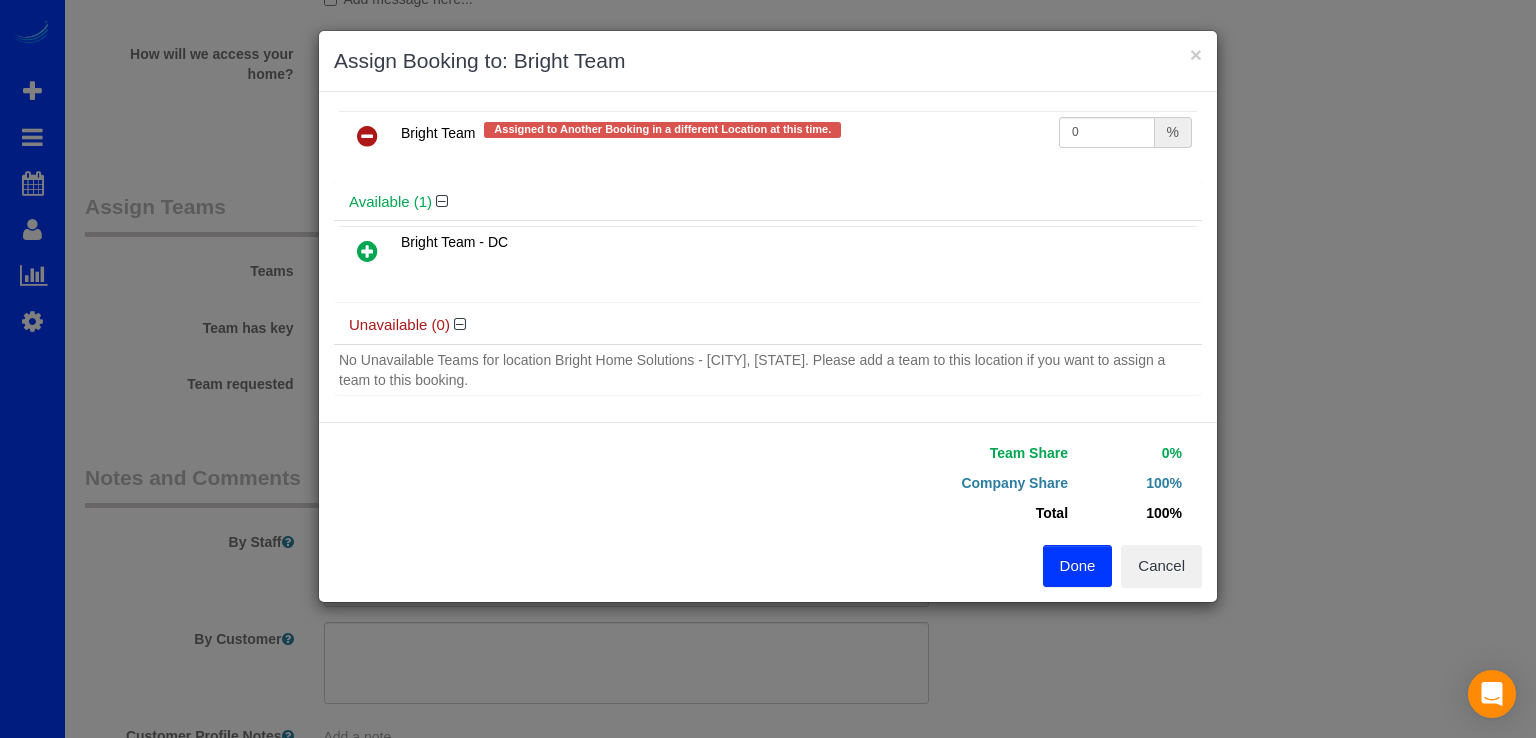 click on "Done" at bounding box center [1078, 566] 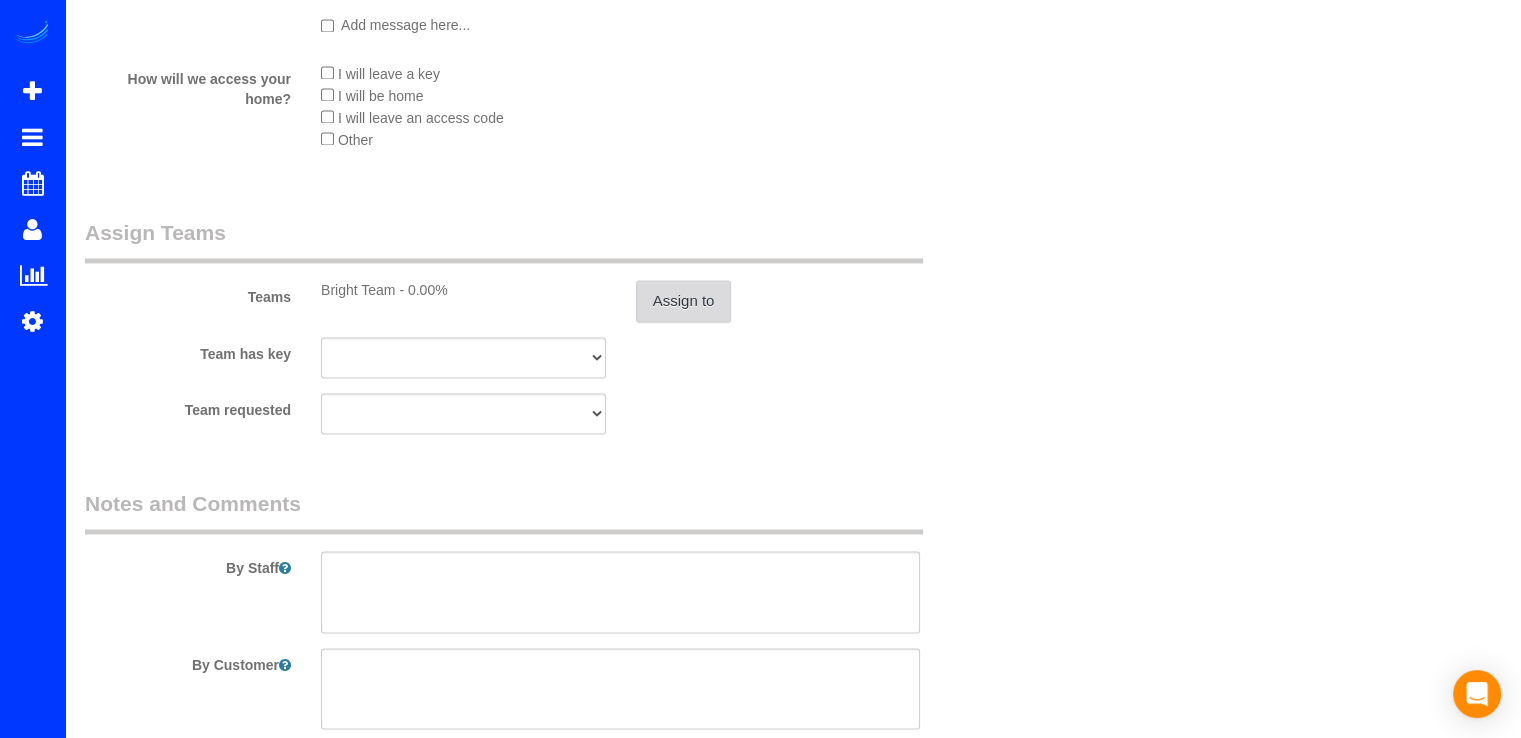 scroll, scrollTop: 2767, scrollLeft: 0, axis: vertical 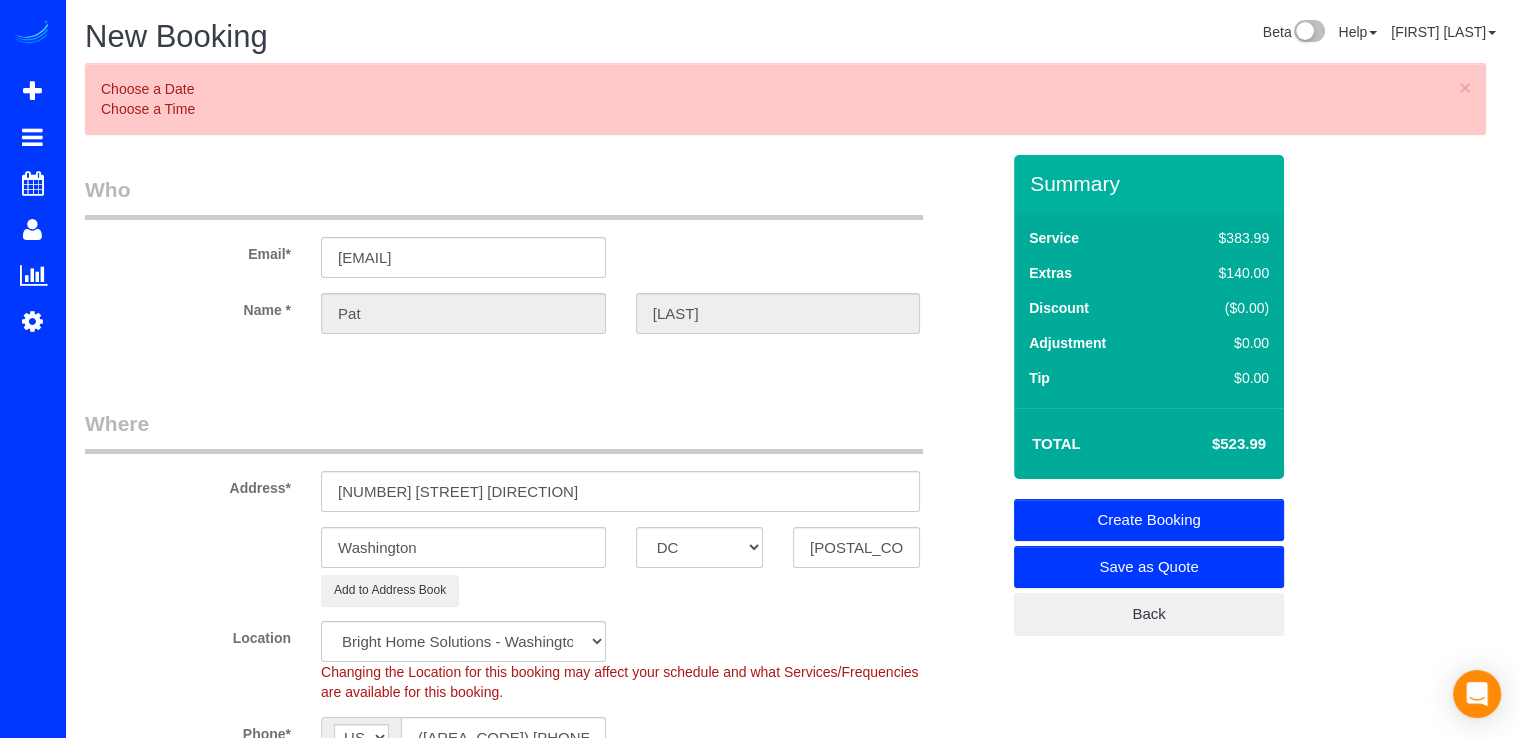 click on "Create Booking" at bounding box center (1149, 520) 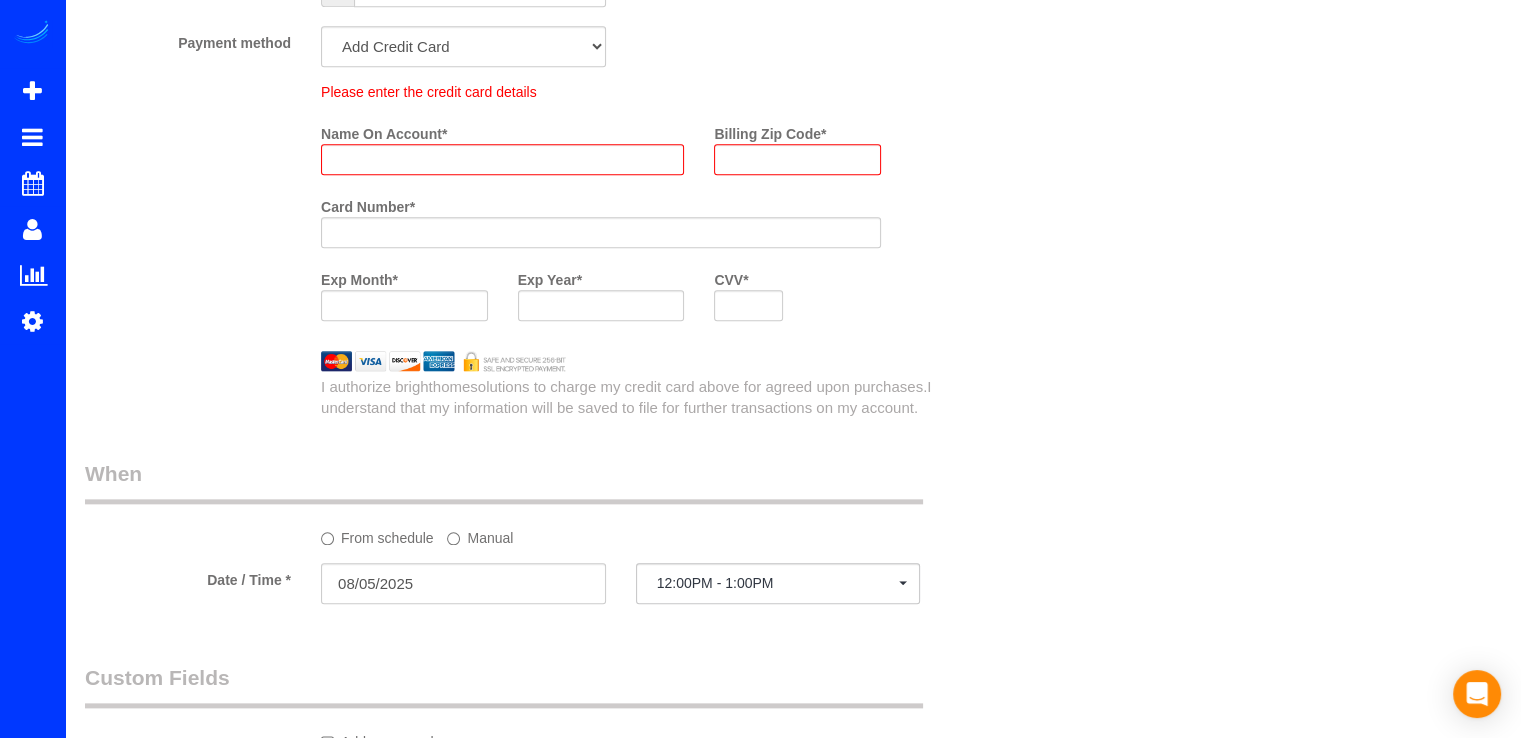 scroll, scrollTop: 2071, scrollLeft: 0, axis: vertical 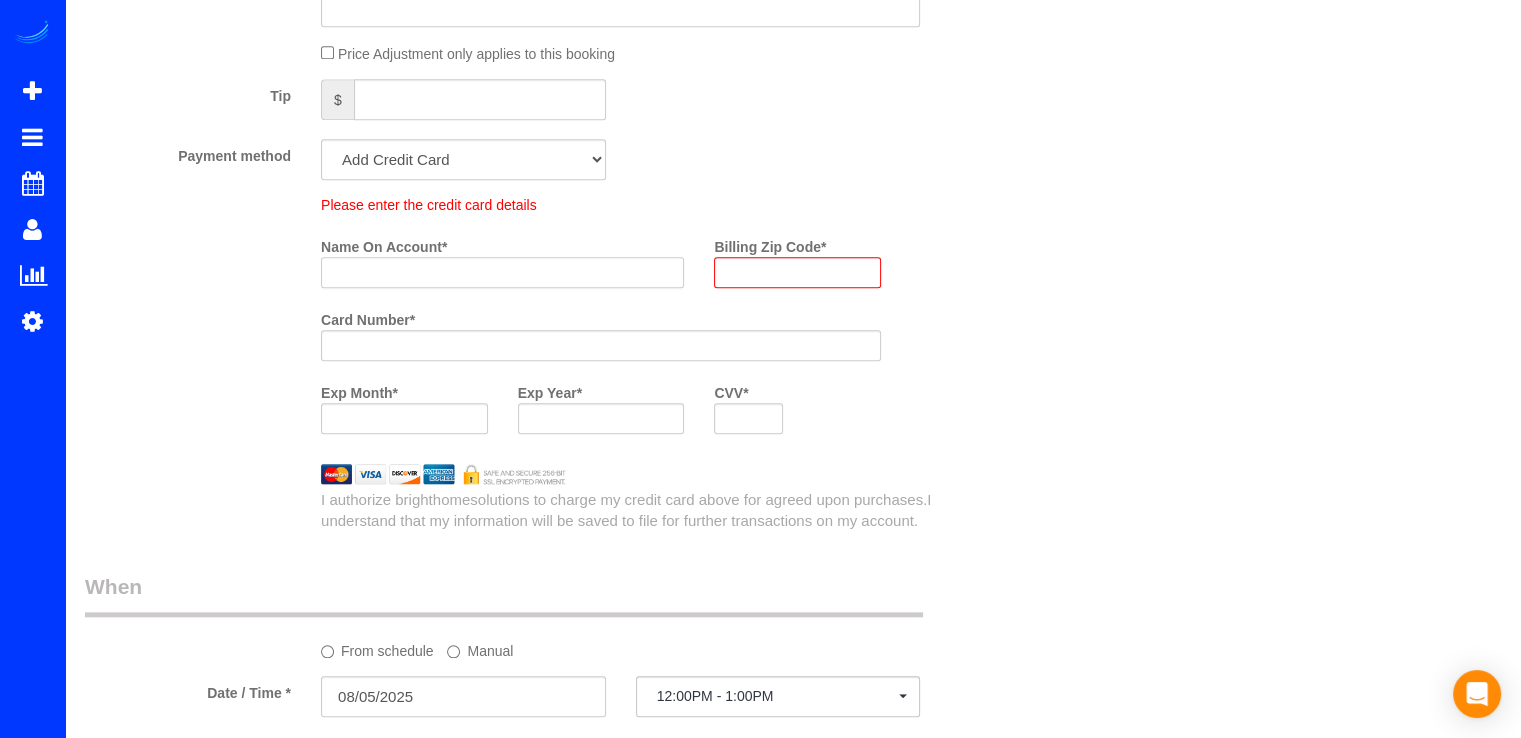click on "Name On Account *" at bounding box center (502, 272) 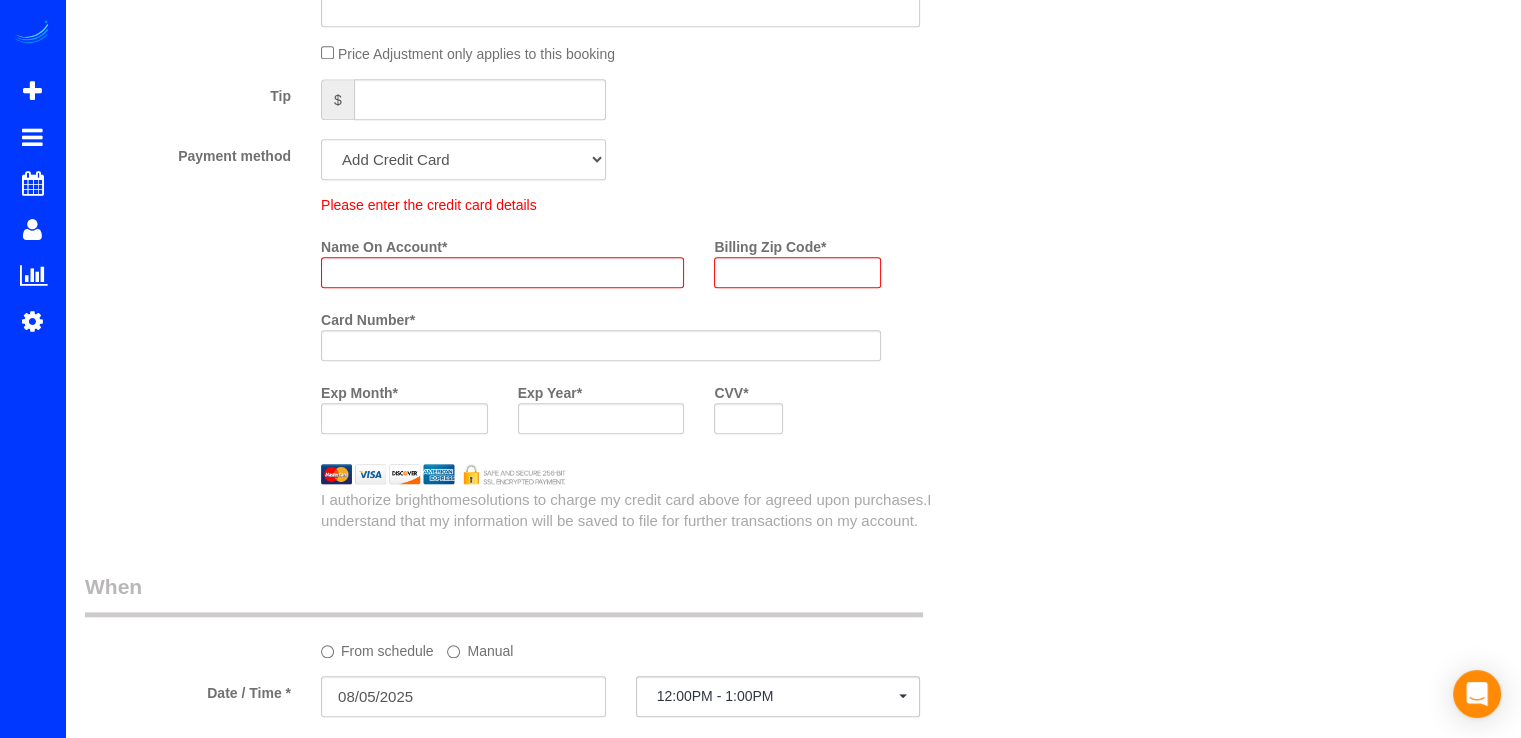 click on "Add Credit Card Cash Check Paypal" 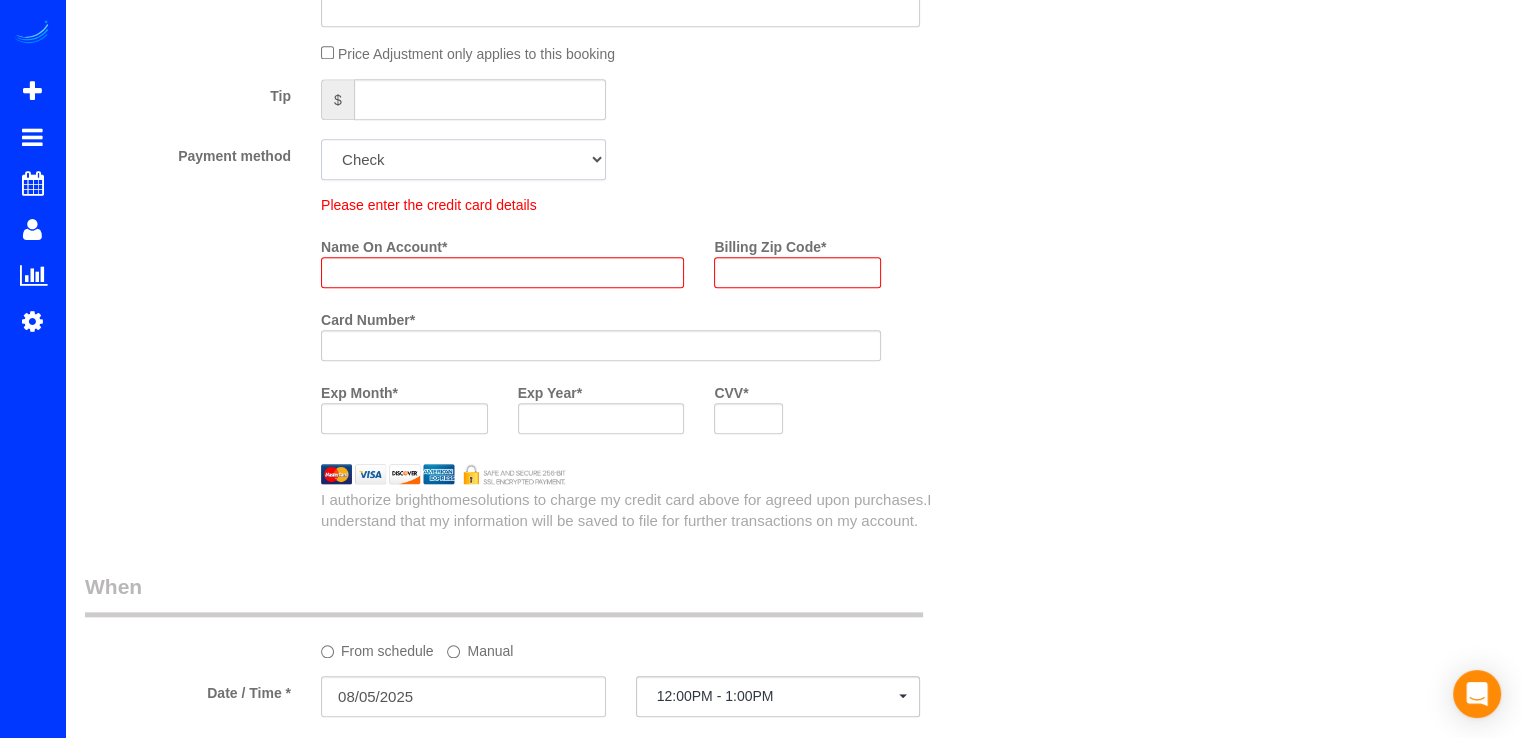 click on "Add Credit Card Cash Check Paypal" 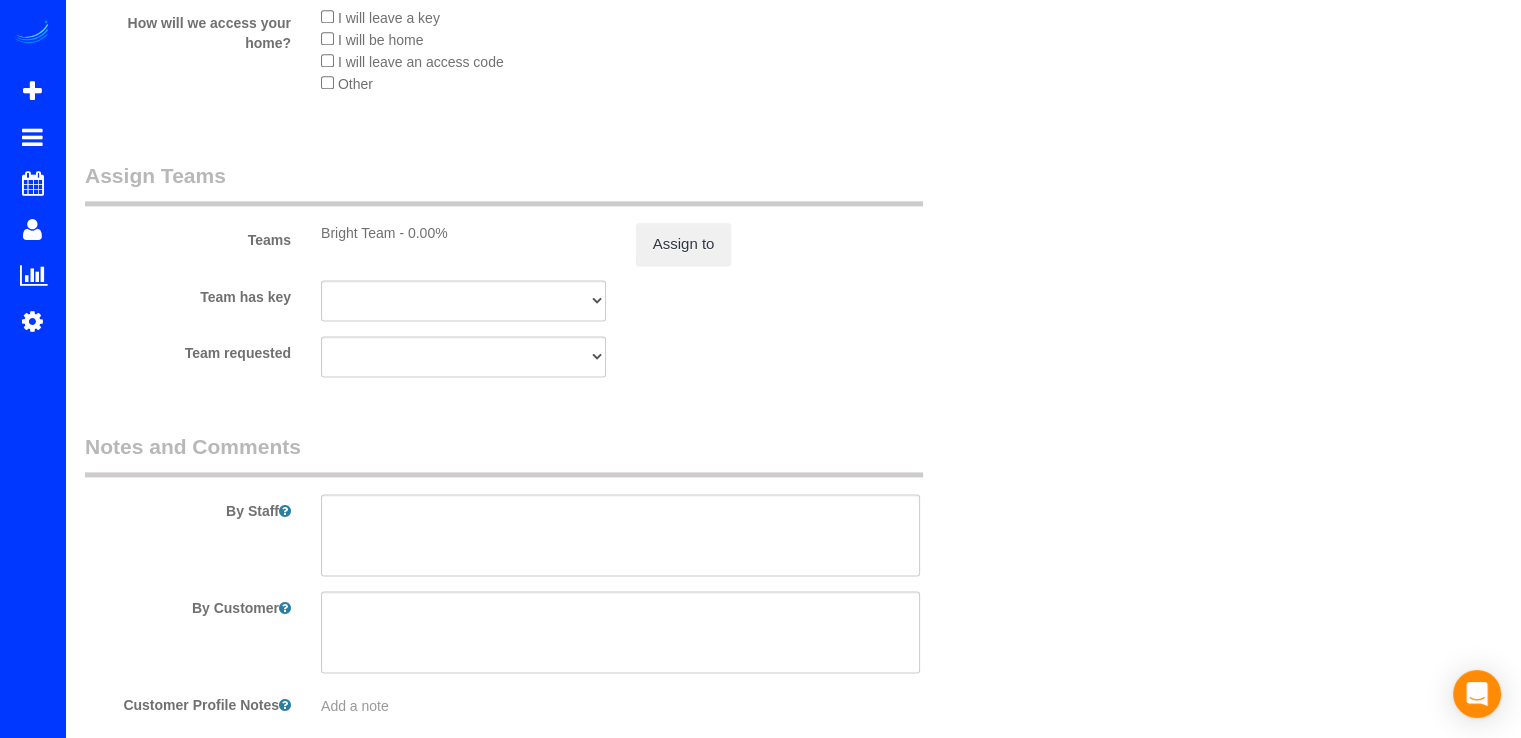 scroll, scrollTop: 2729, scrollLeft: 0, axis: vertical 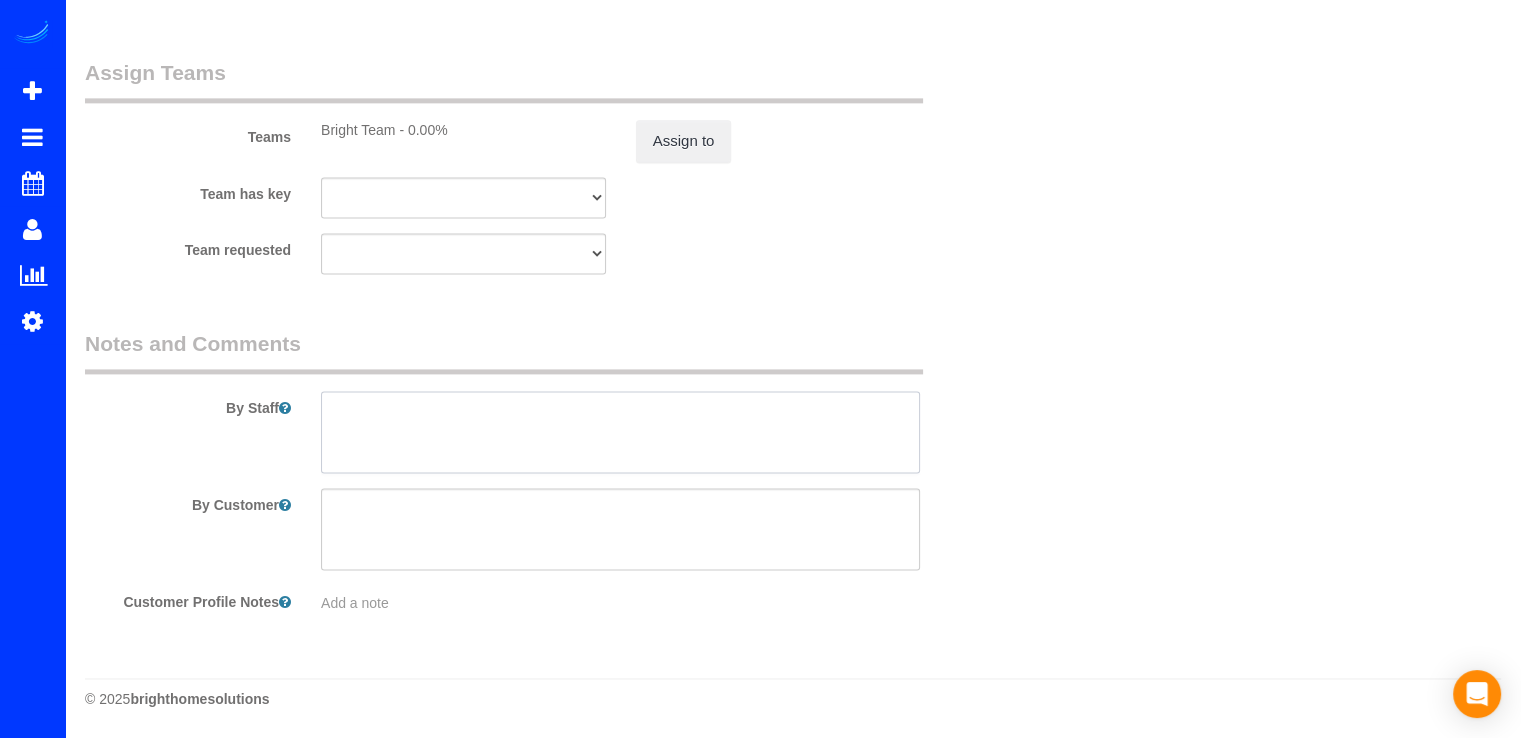 drag, startPoint x: 382, startPoint y: 411, endPoint x: 371, endPoint y: 419, distance: 13.601471 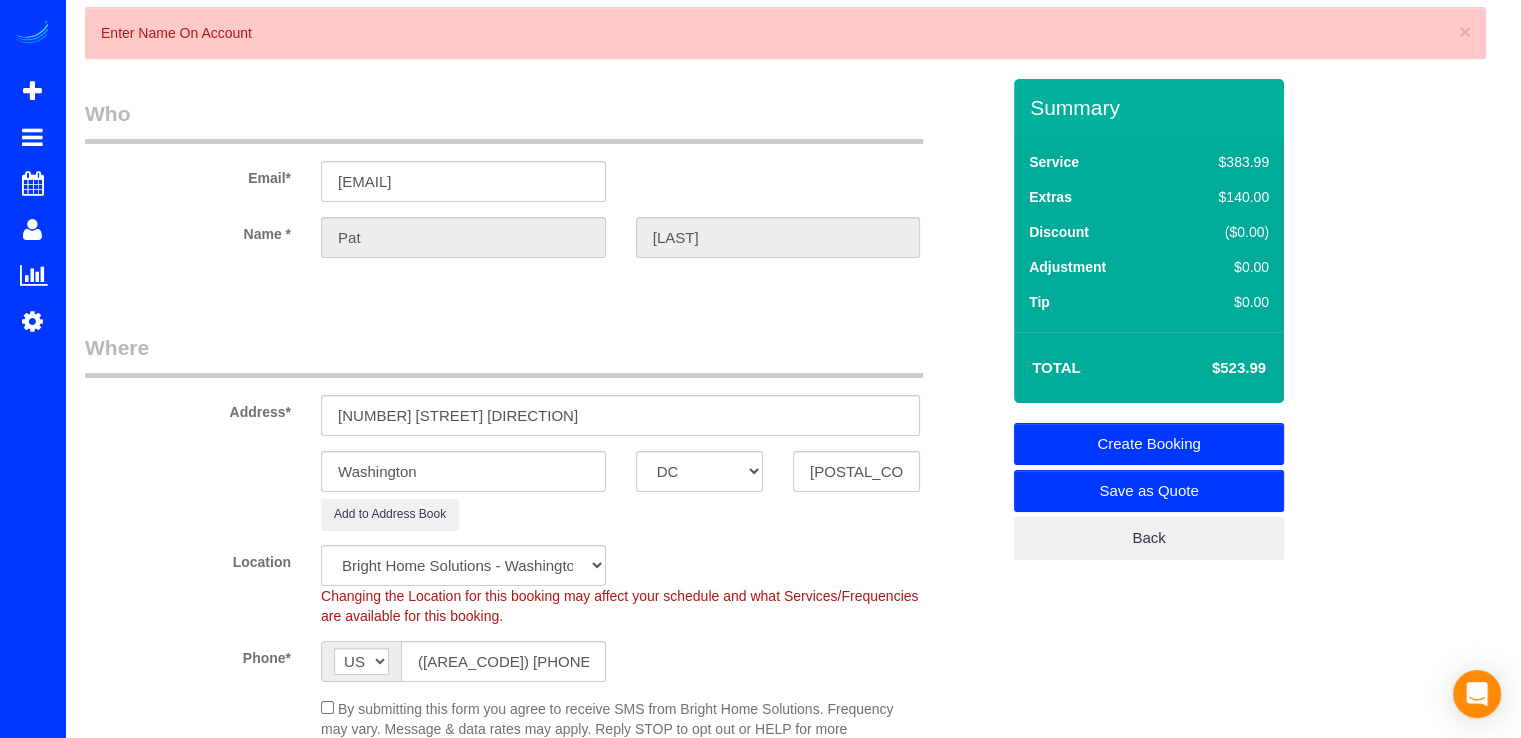scroll, scrollTop: 0, scrollLeft: 0, axis: both 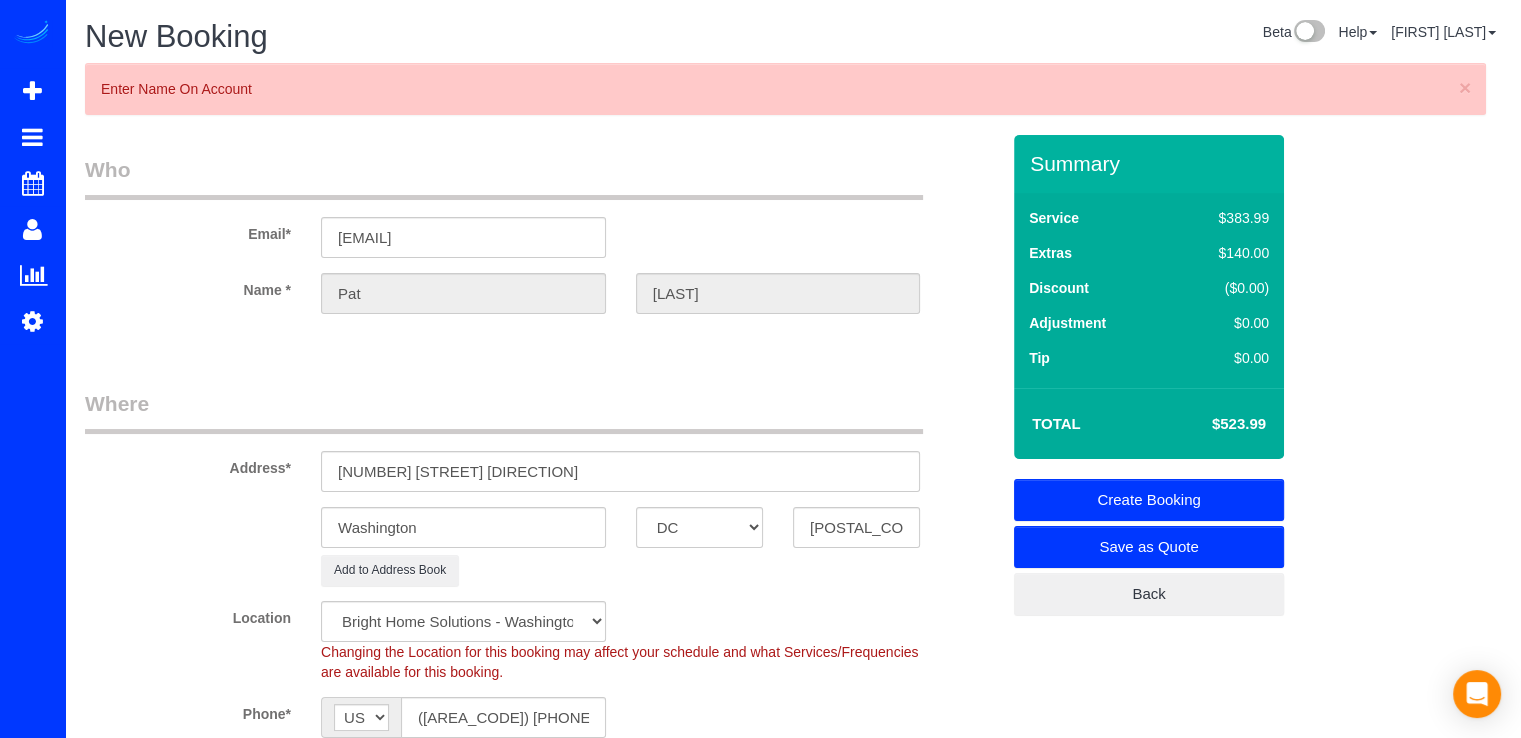 type on "Touch up cleaning." 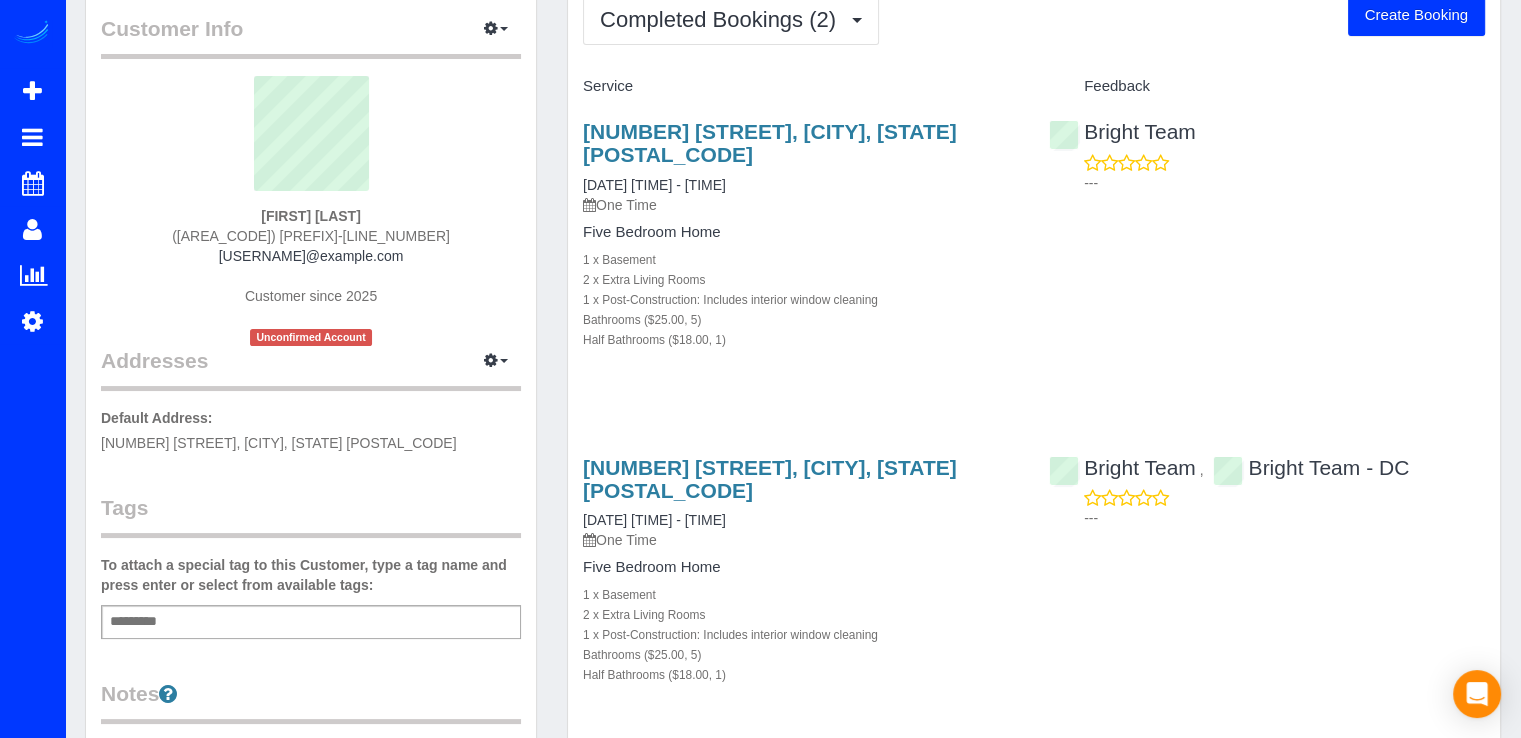 scroll, scrollTop: 300, scrollLeft: 0, axis: vertical 